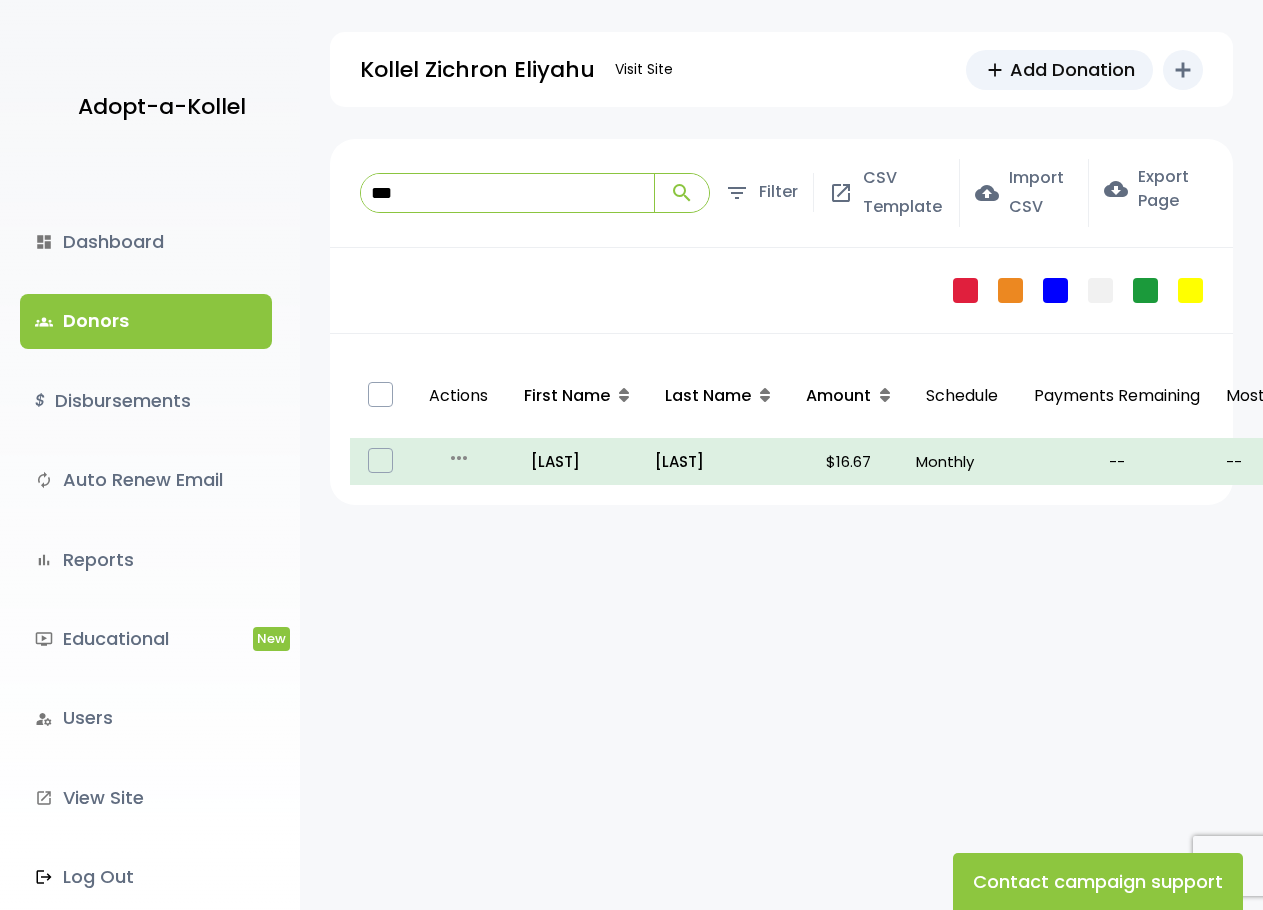 scroll, scrollTop: 0, scrollLeft: 0, axis: both 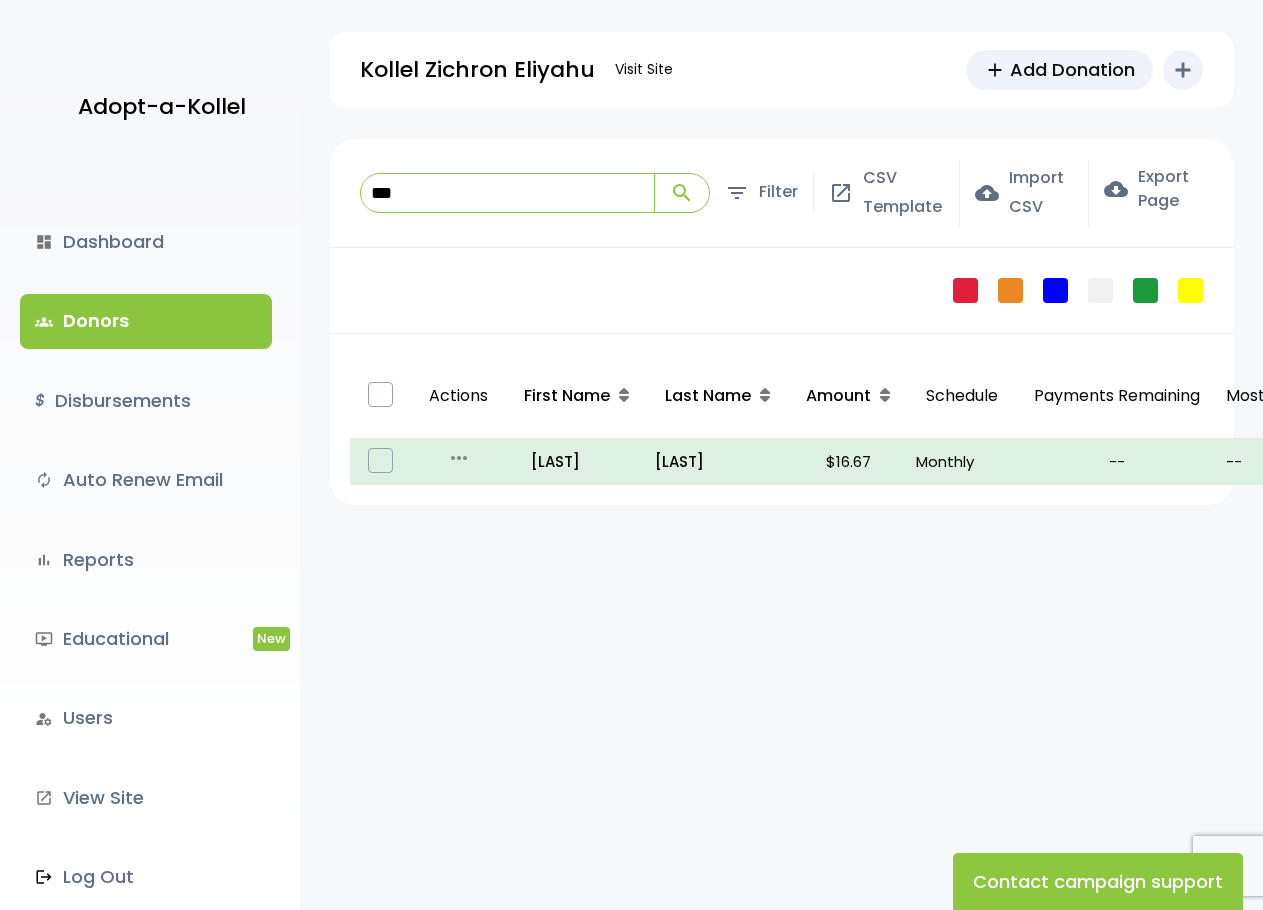 drag, startPoint x: 454, startPoint y: 190, endPoint x: 347, endPoint y: 200, distance: 107.46627 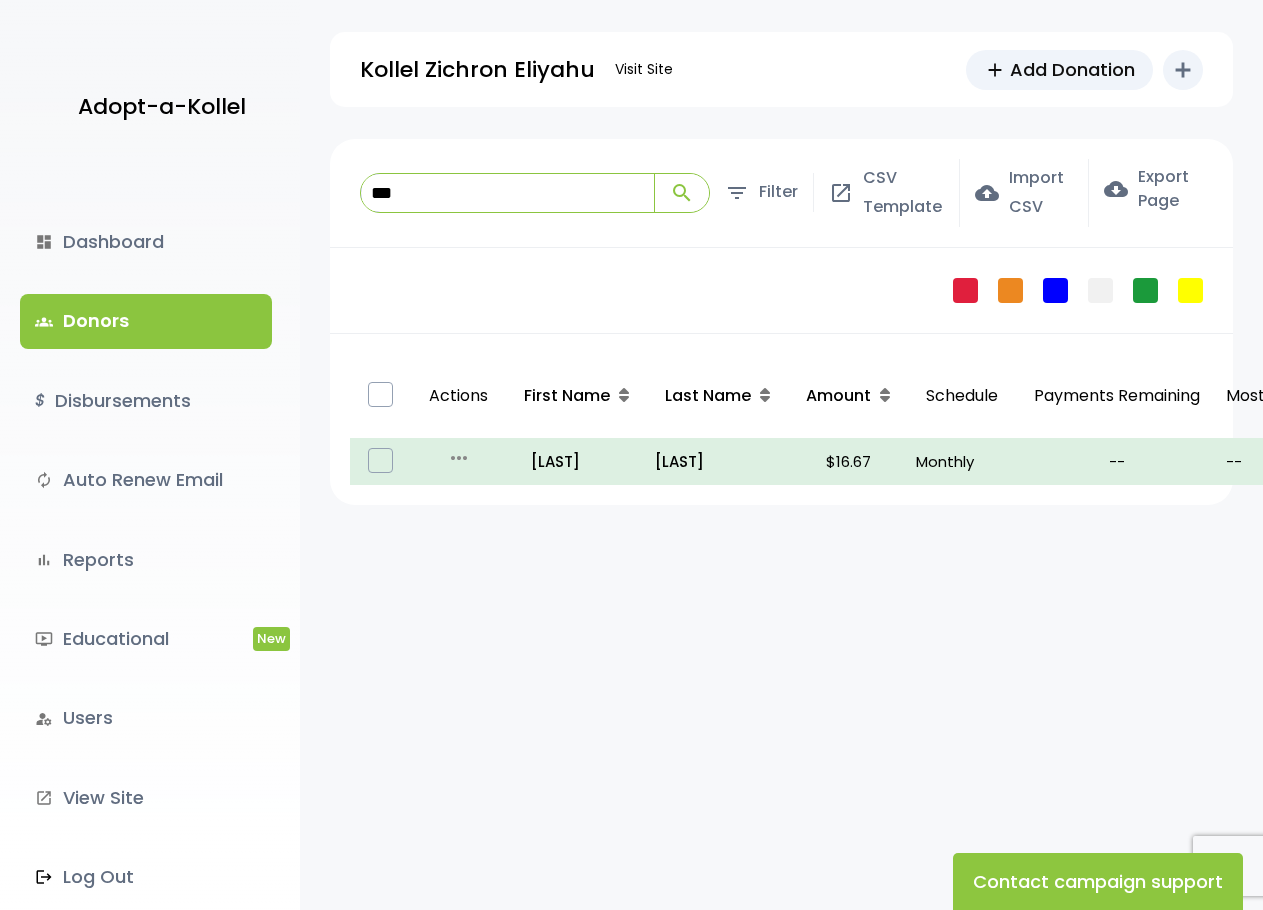 click on "**********" at bounding box center [781, 193] 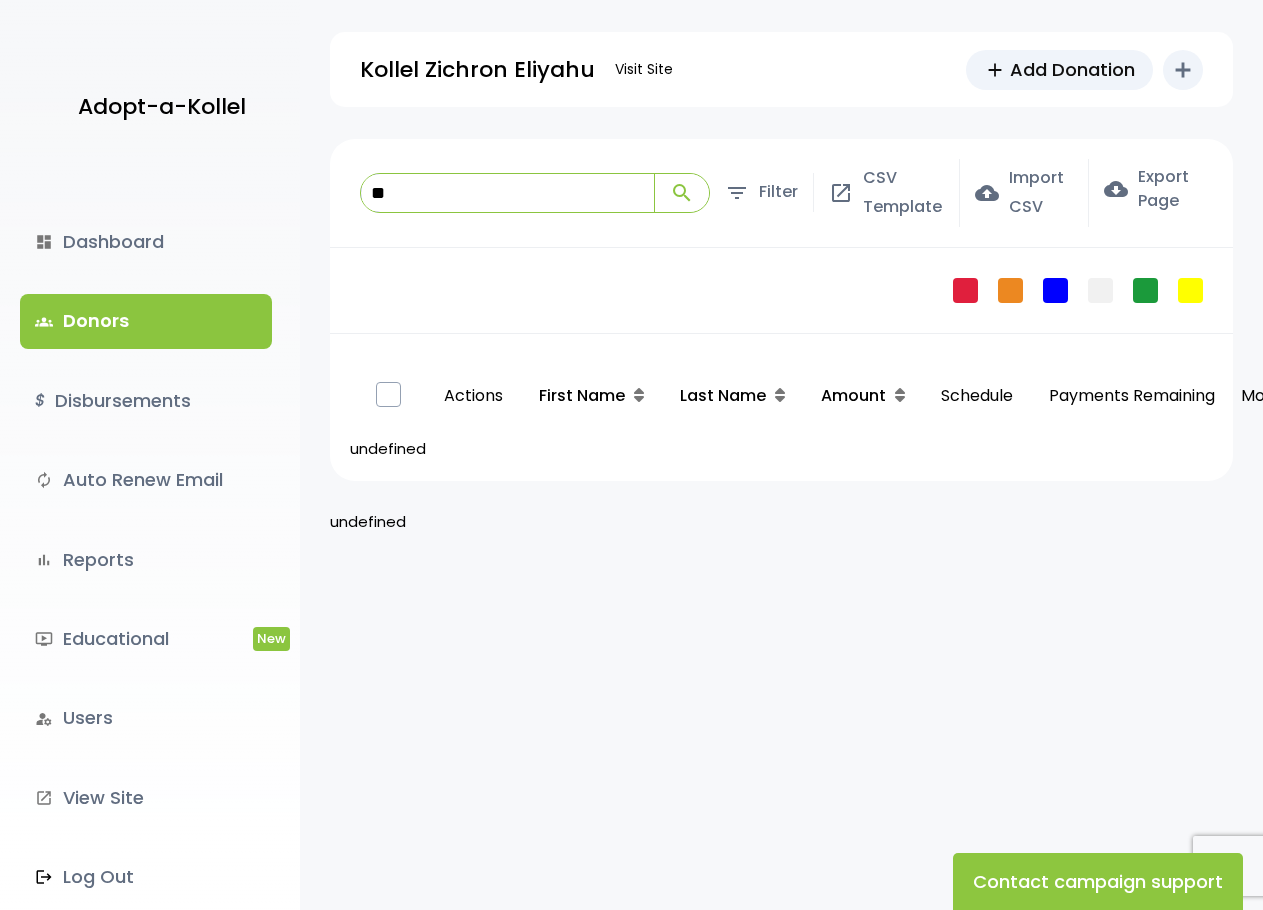 type on "**" 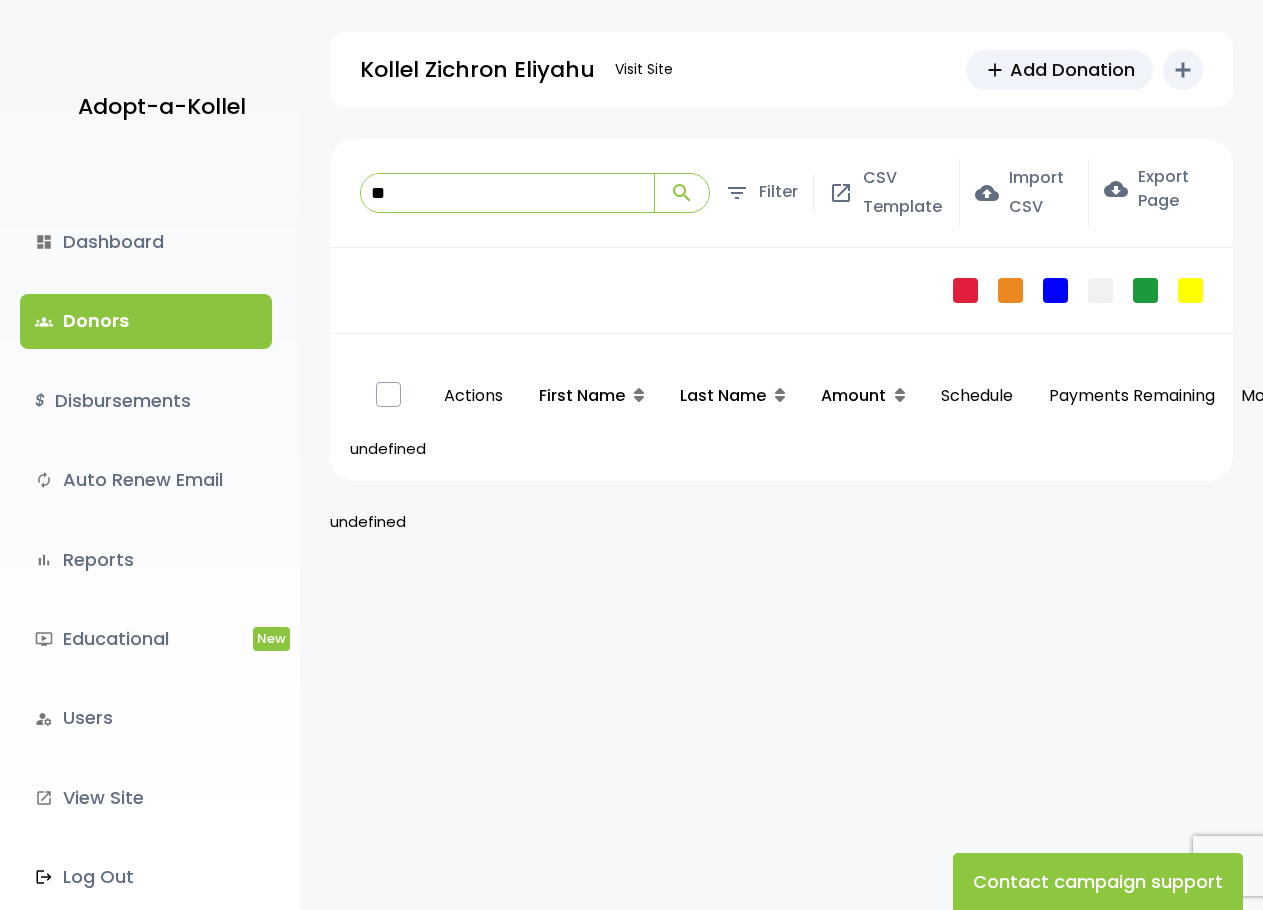 click on "groups Donors" at bounding box center [146, 321] 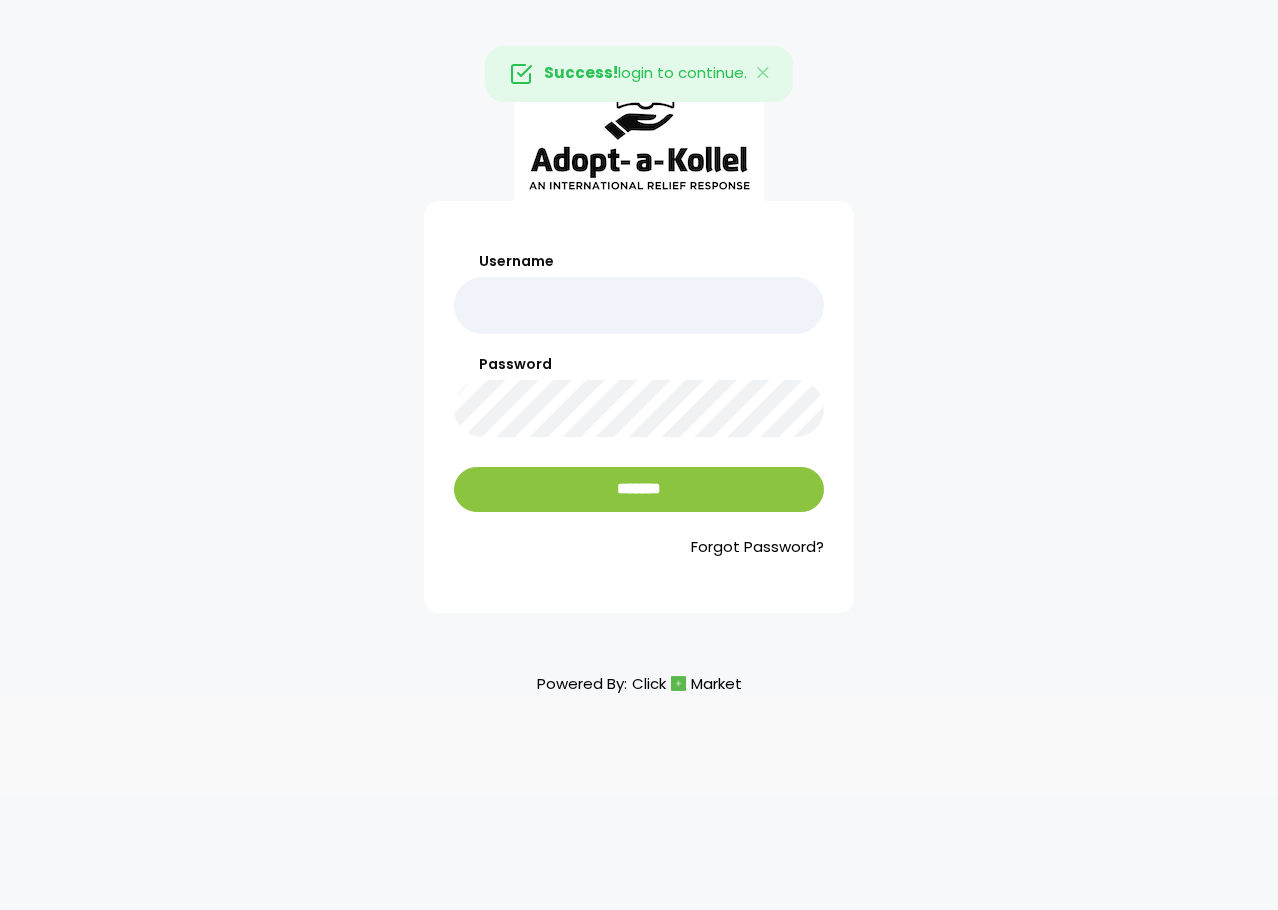 scroll, scrollTop: 0, scrollLeft: 0, axis: both 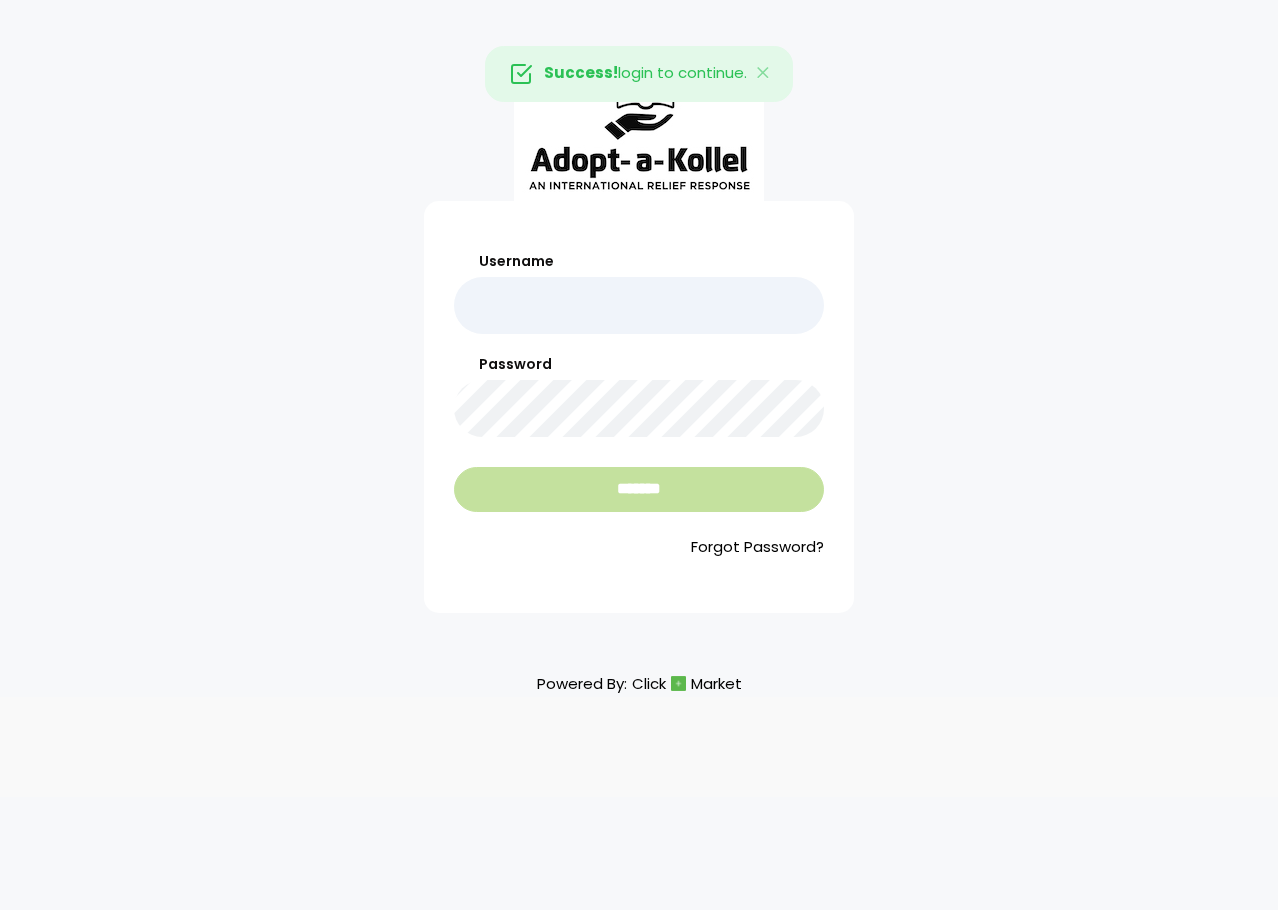 type on "**********" 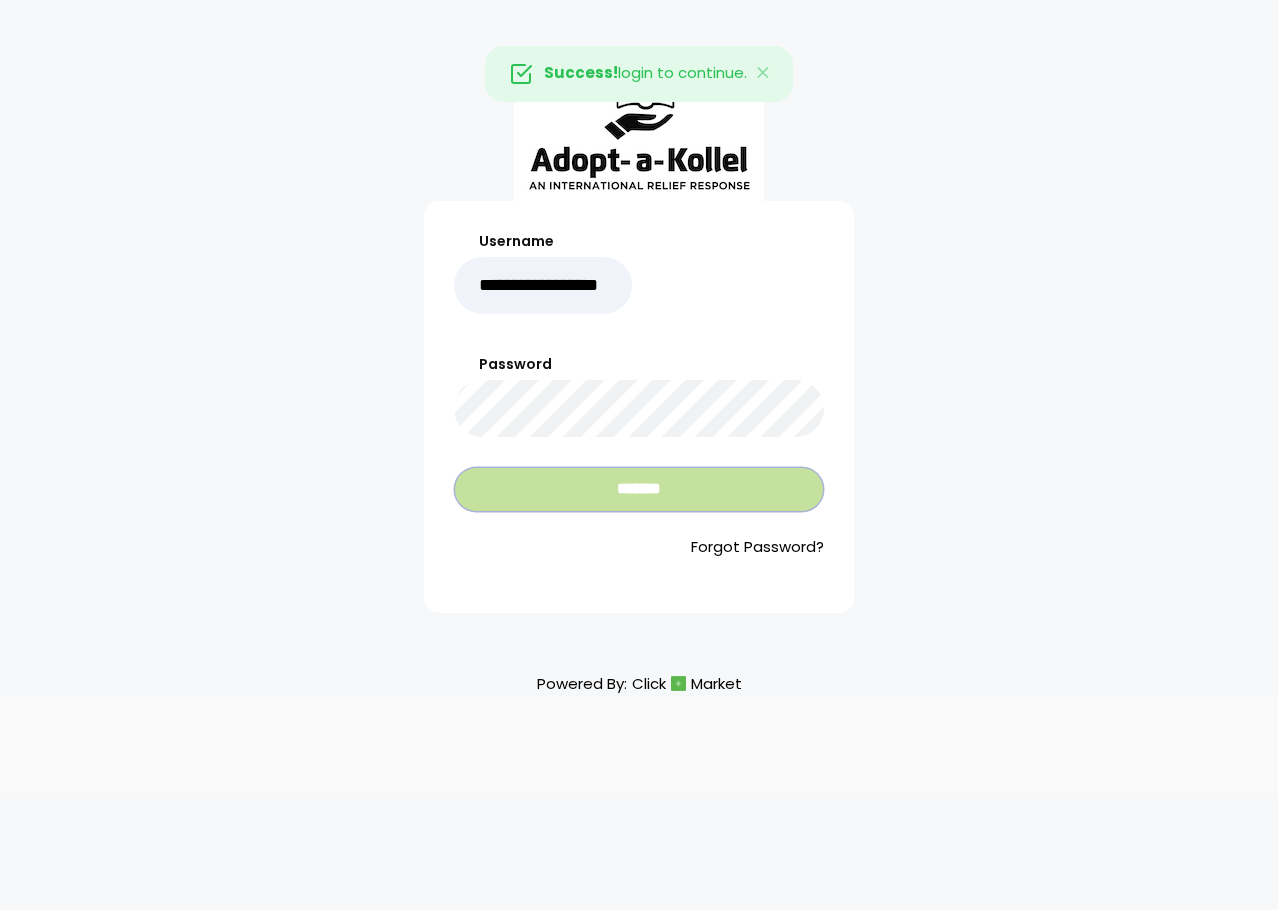 click on "*******" at bounding box center [639, 489] 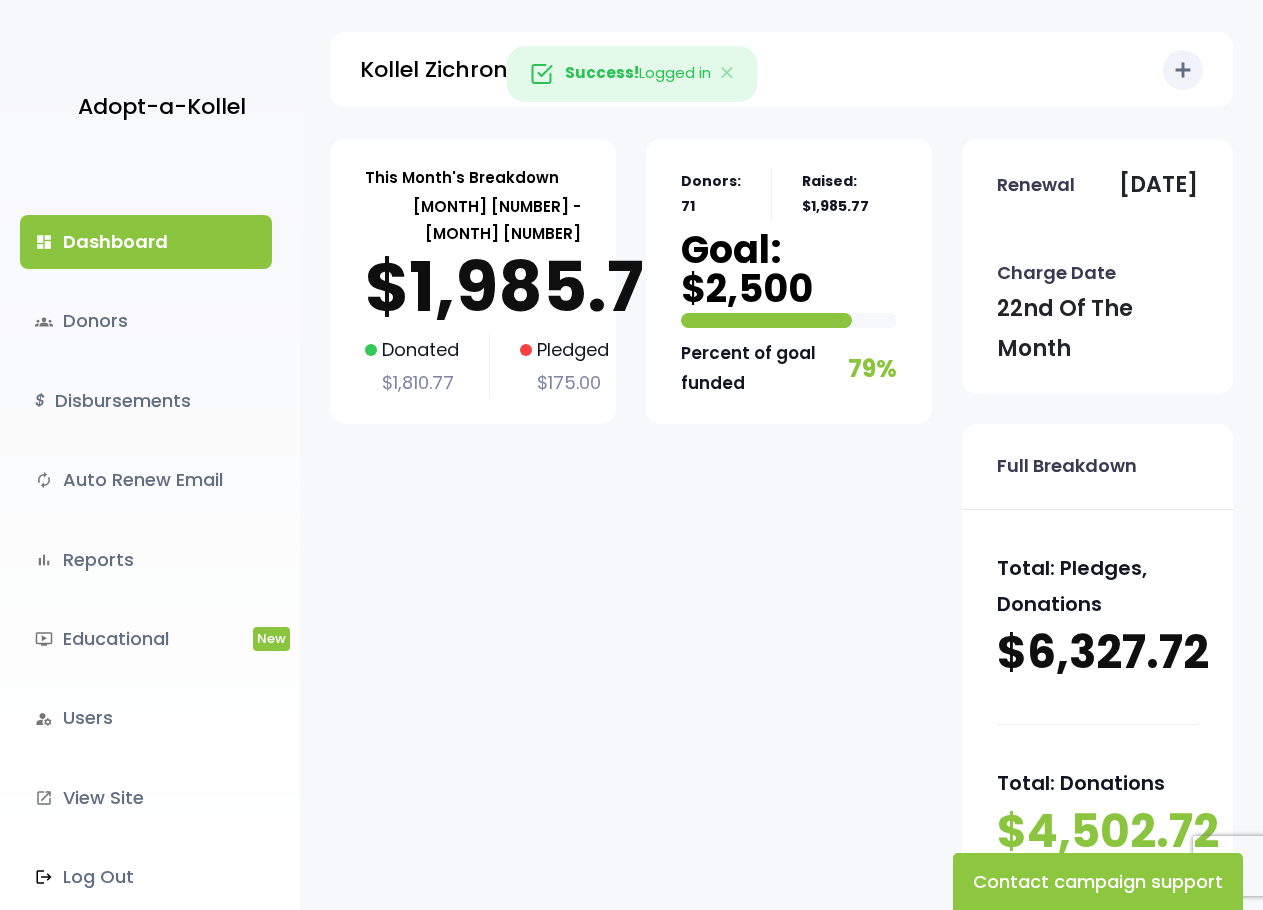 scroll, scrollTop: 0, scrollLeft: 0, axis: both 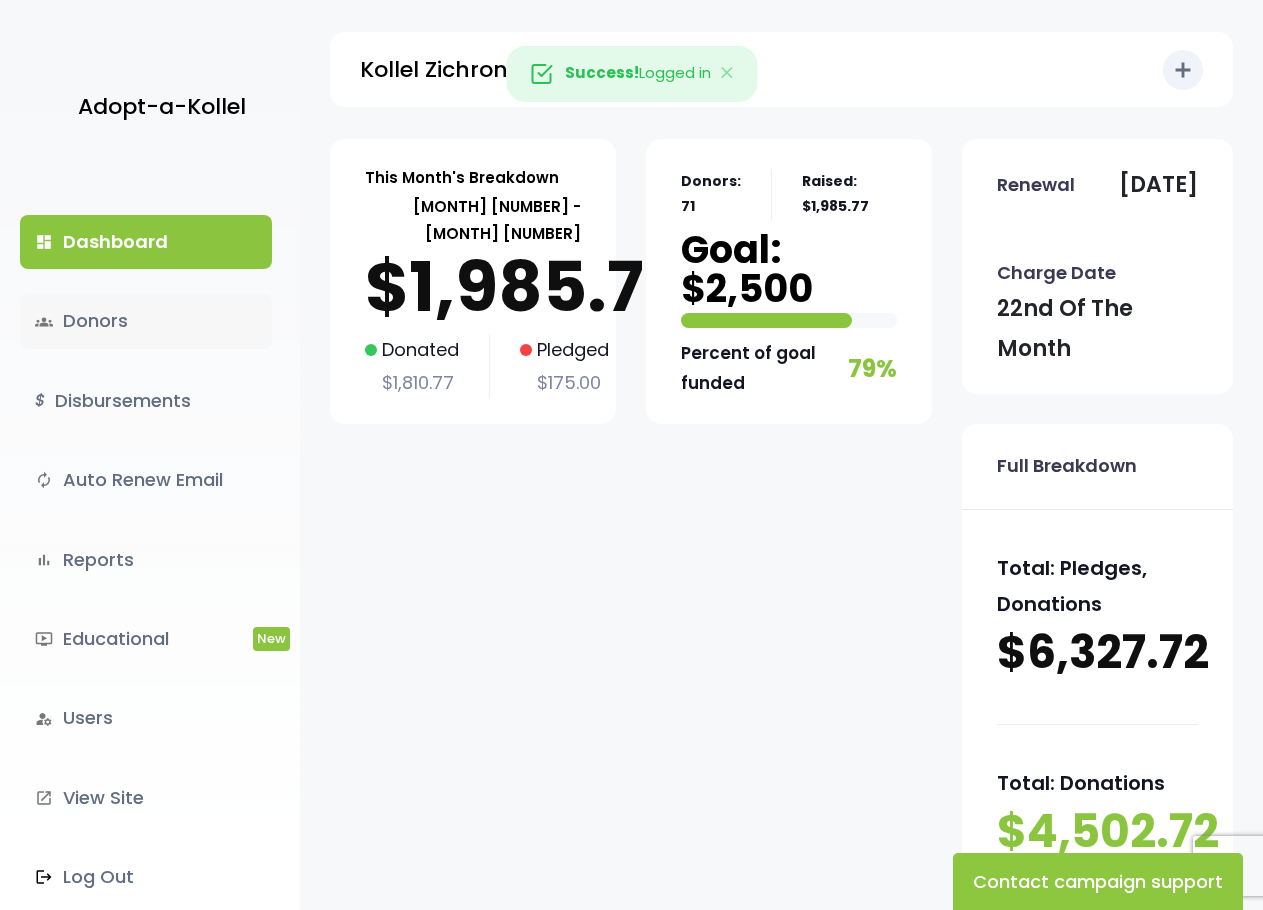 click on "groups Donors" at bounding box center (146, 321) 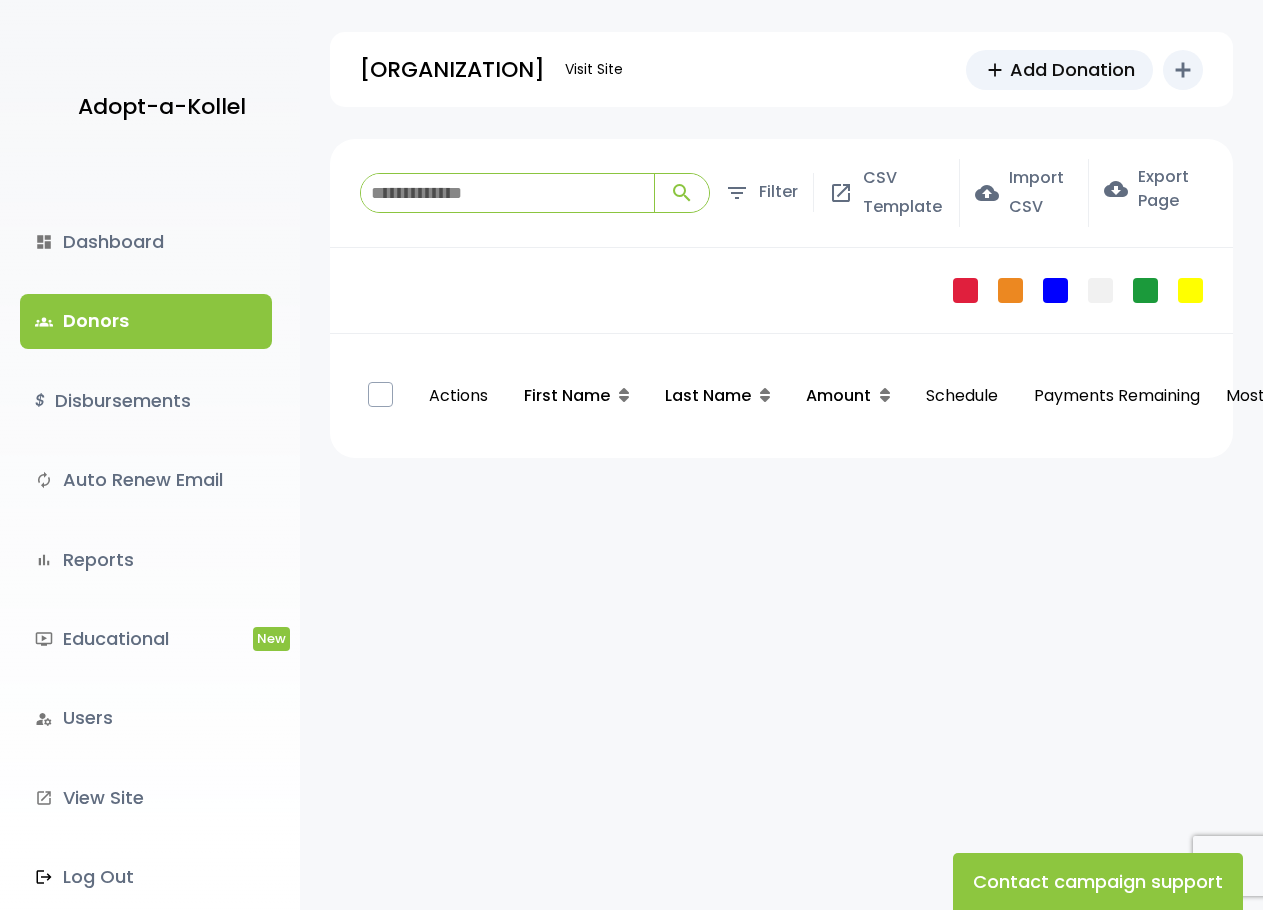 scroll, scrollTop: 0, scrollLeft: 0, axis: both 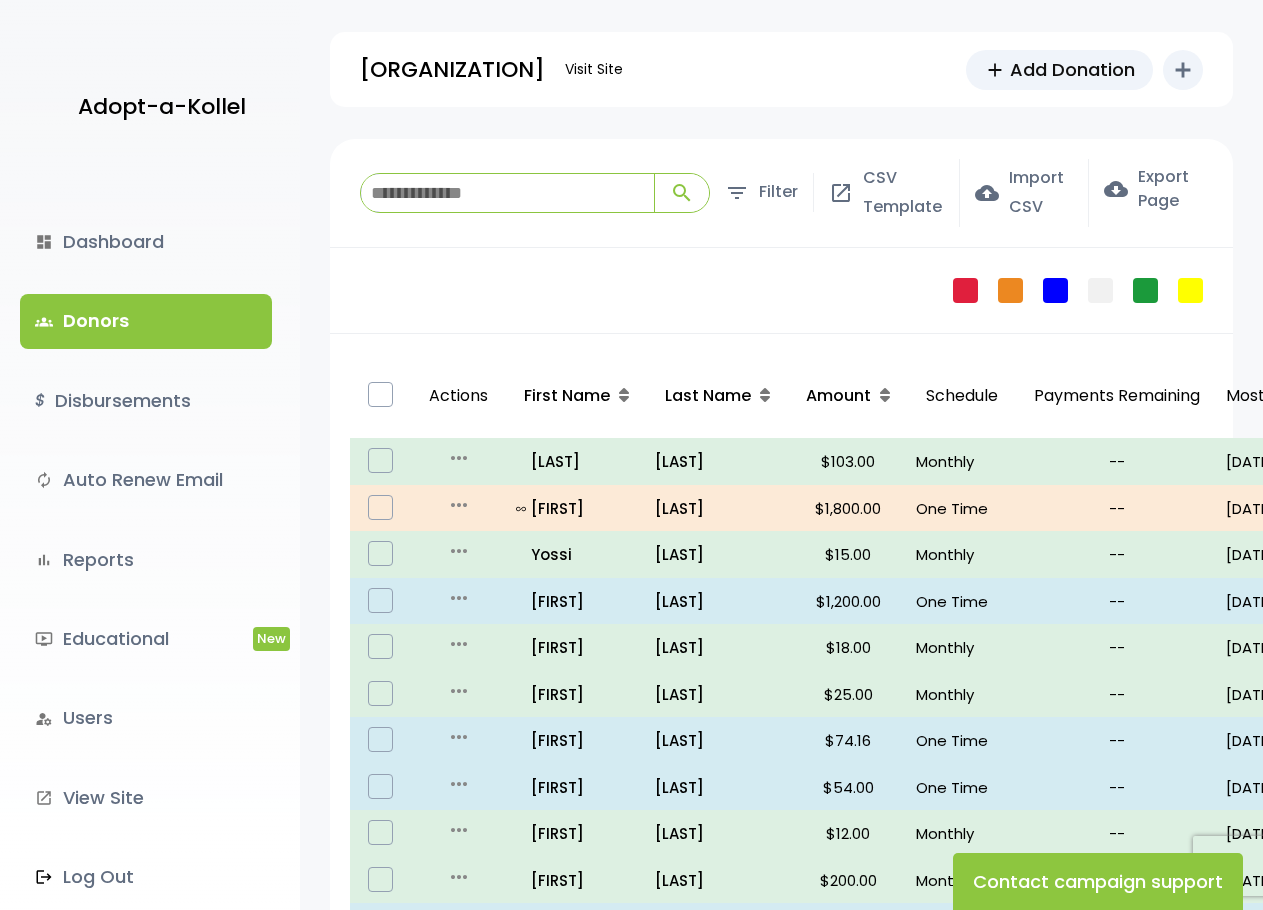 click at bounding box center [507, 193] 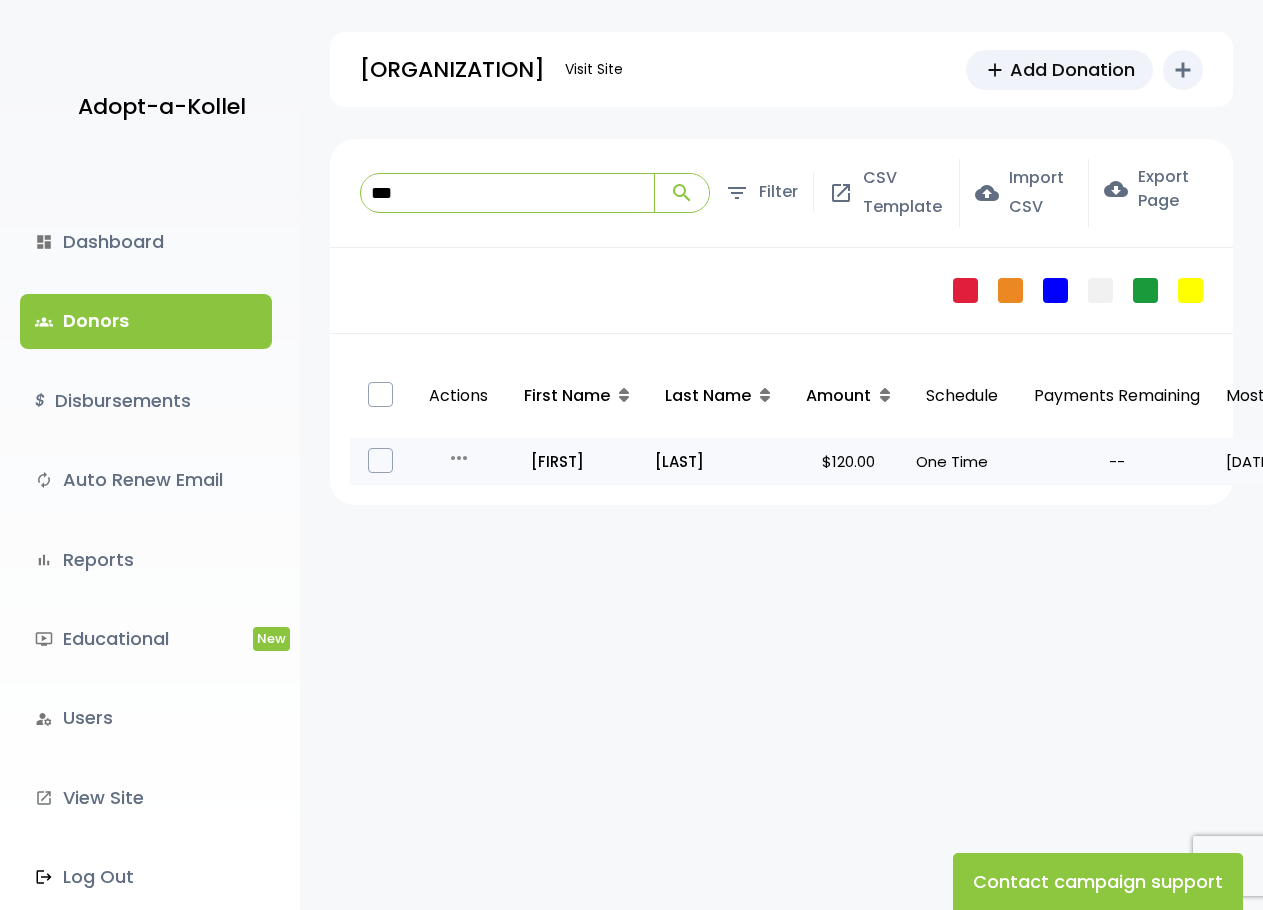 type on "***" 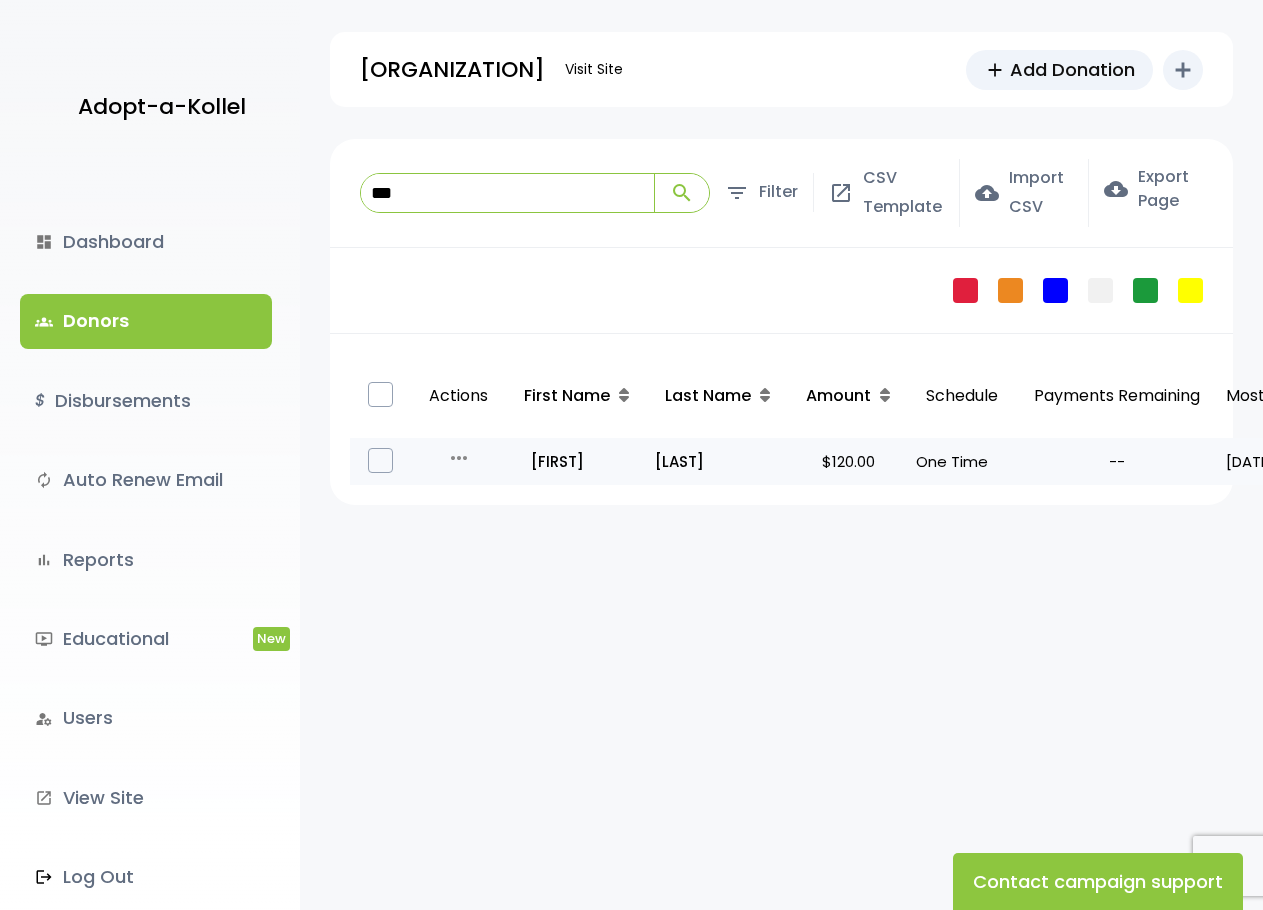 click on "more_horiz" at bounding box center (459, 458) 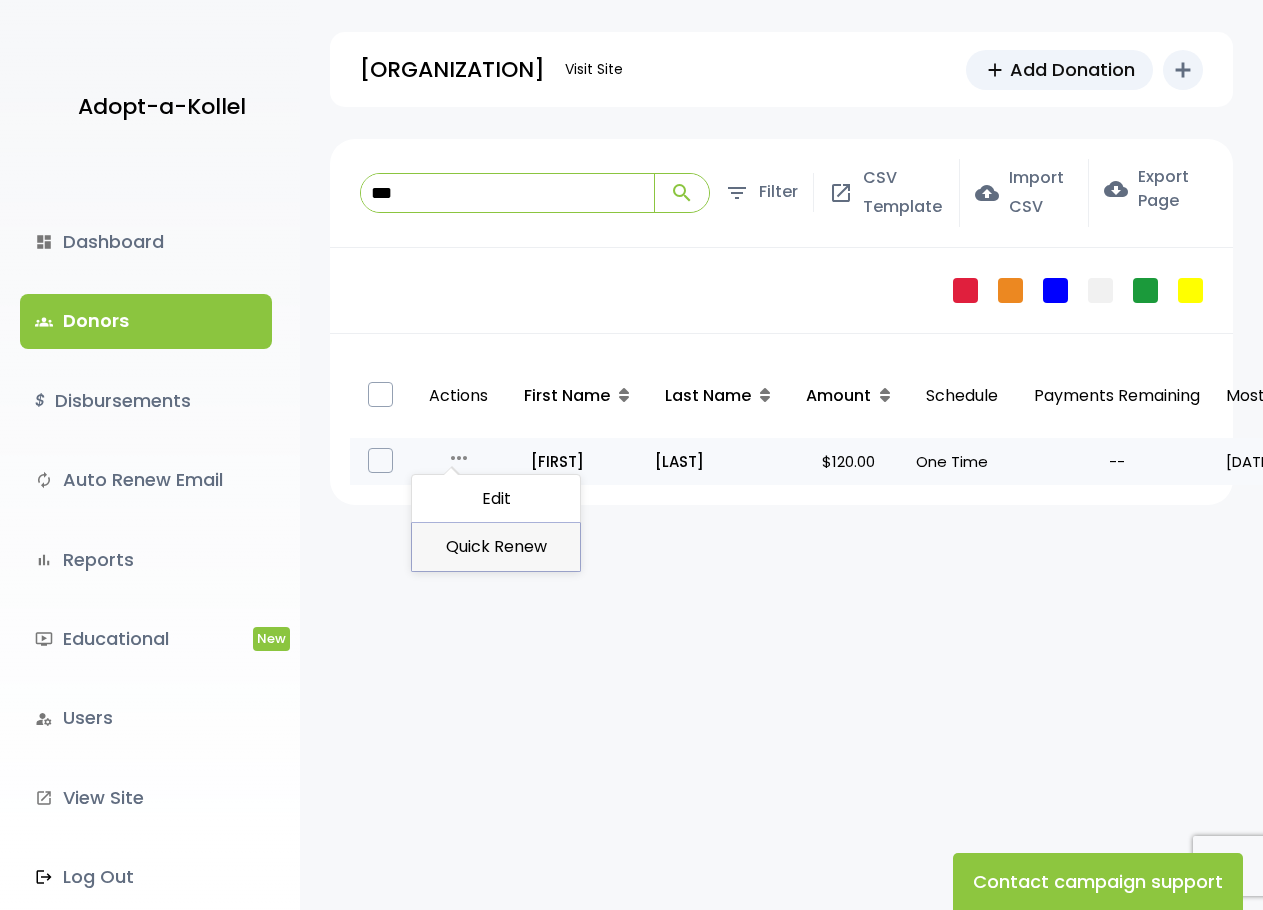 click on "Quick Renew" at bounding box center (496, 547) 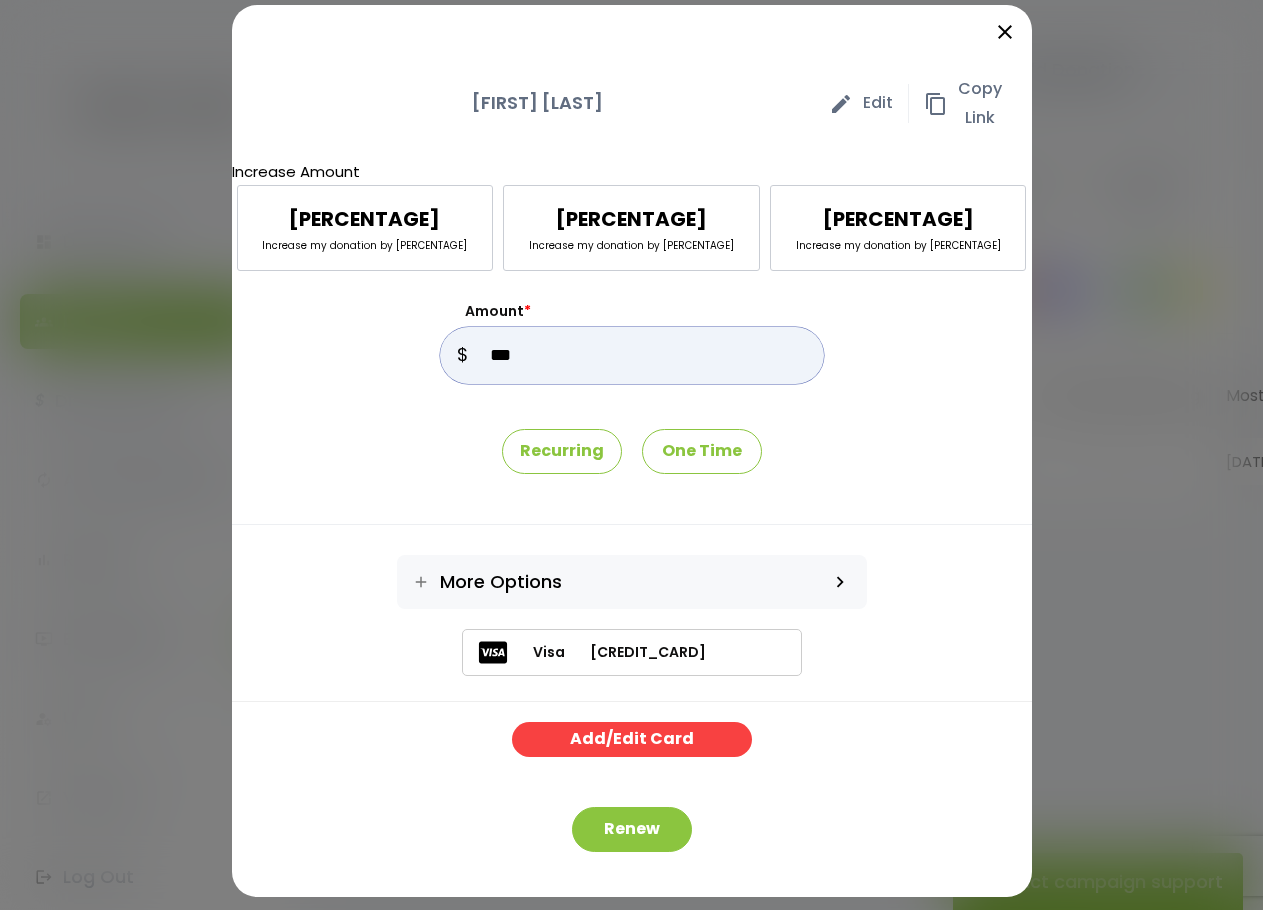 drag, startPoint x: 521, startPoint y: 350, endPoint x: 487, endPoint y: 339, distance: 35.735138 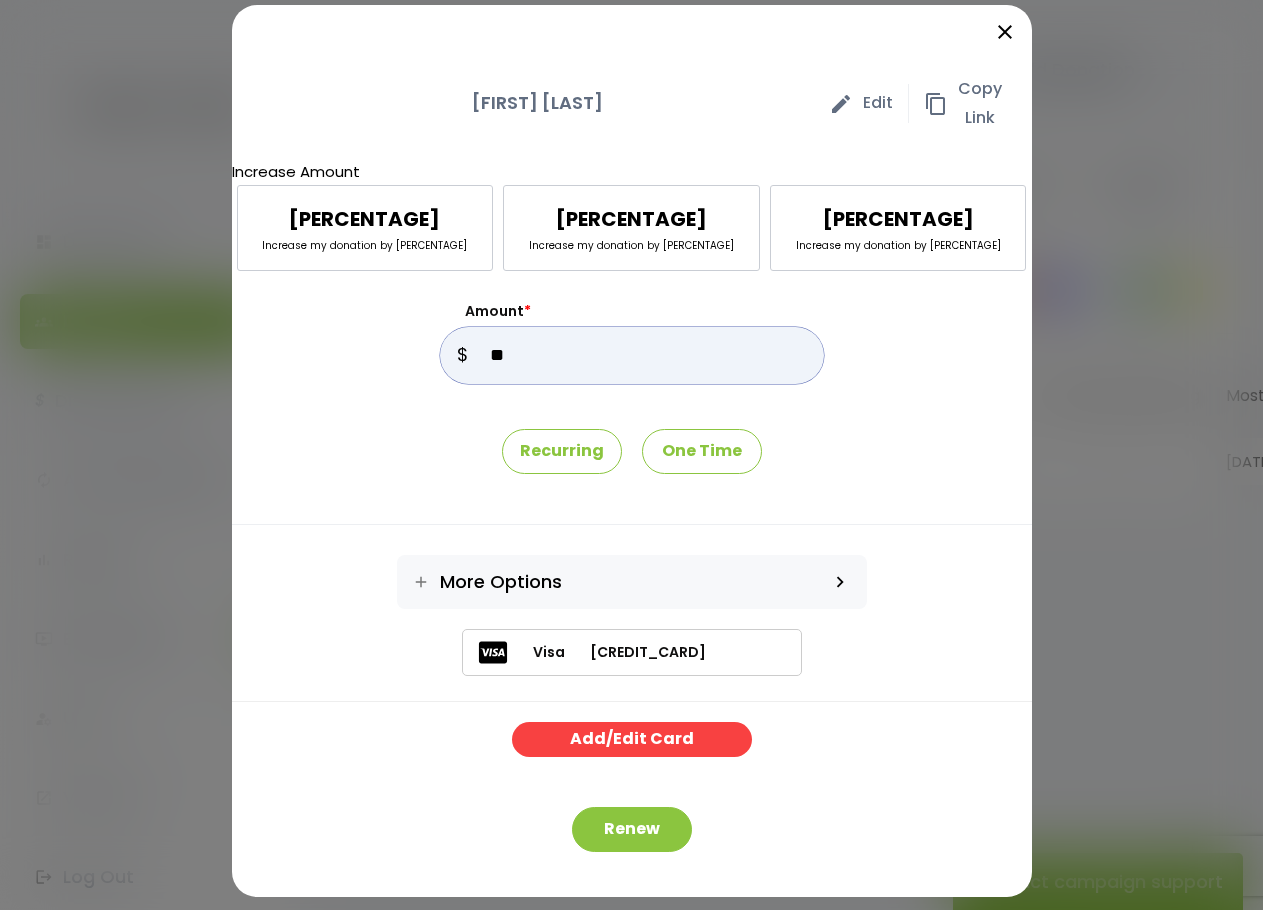 type on "**" 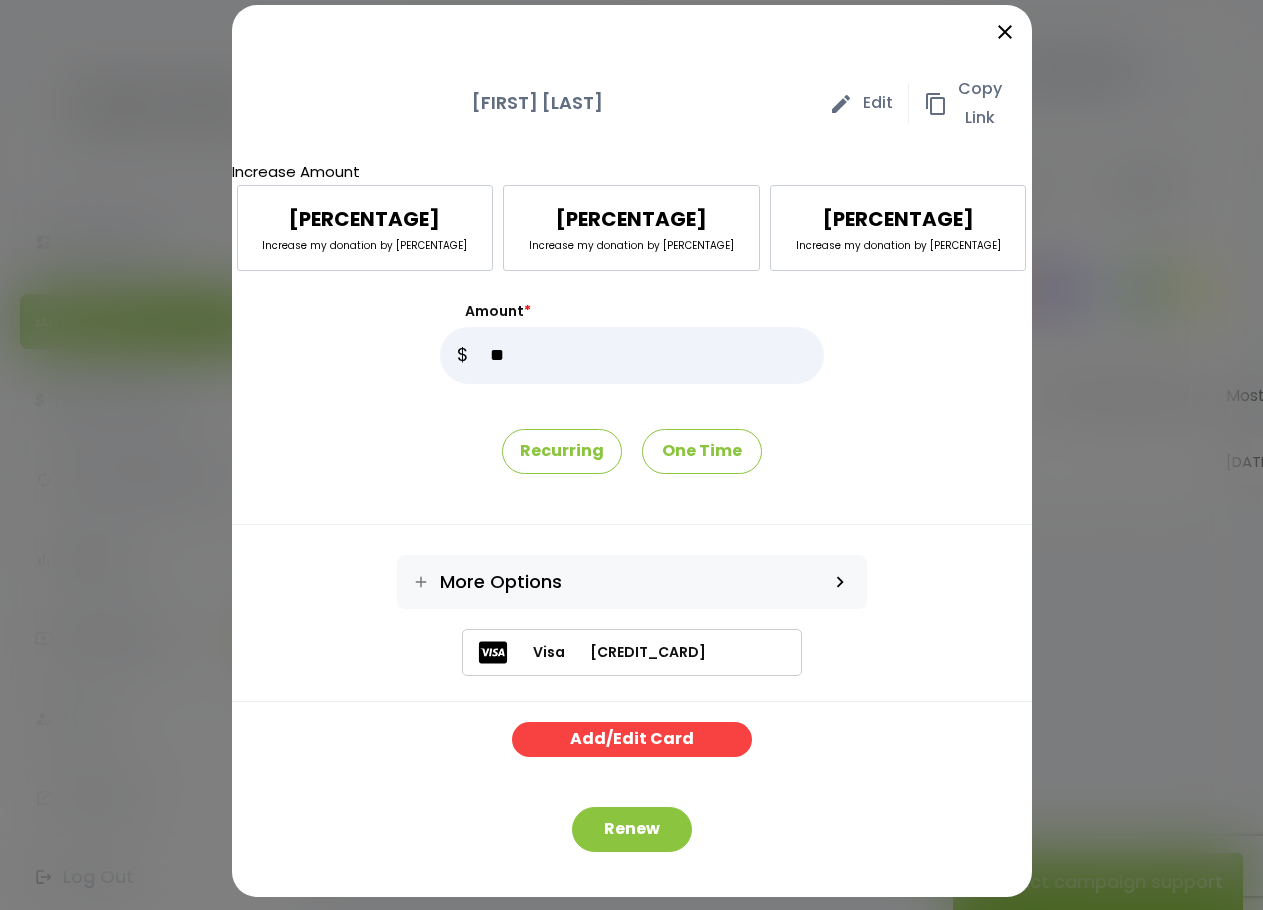 click on "Recurring
One Time" at bounding box center (632, 444) 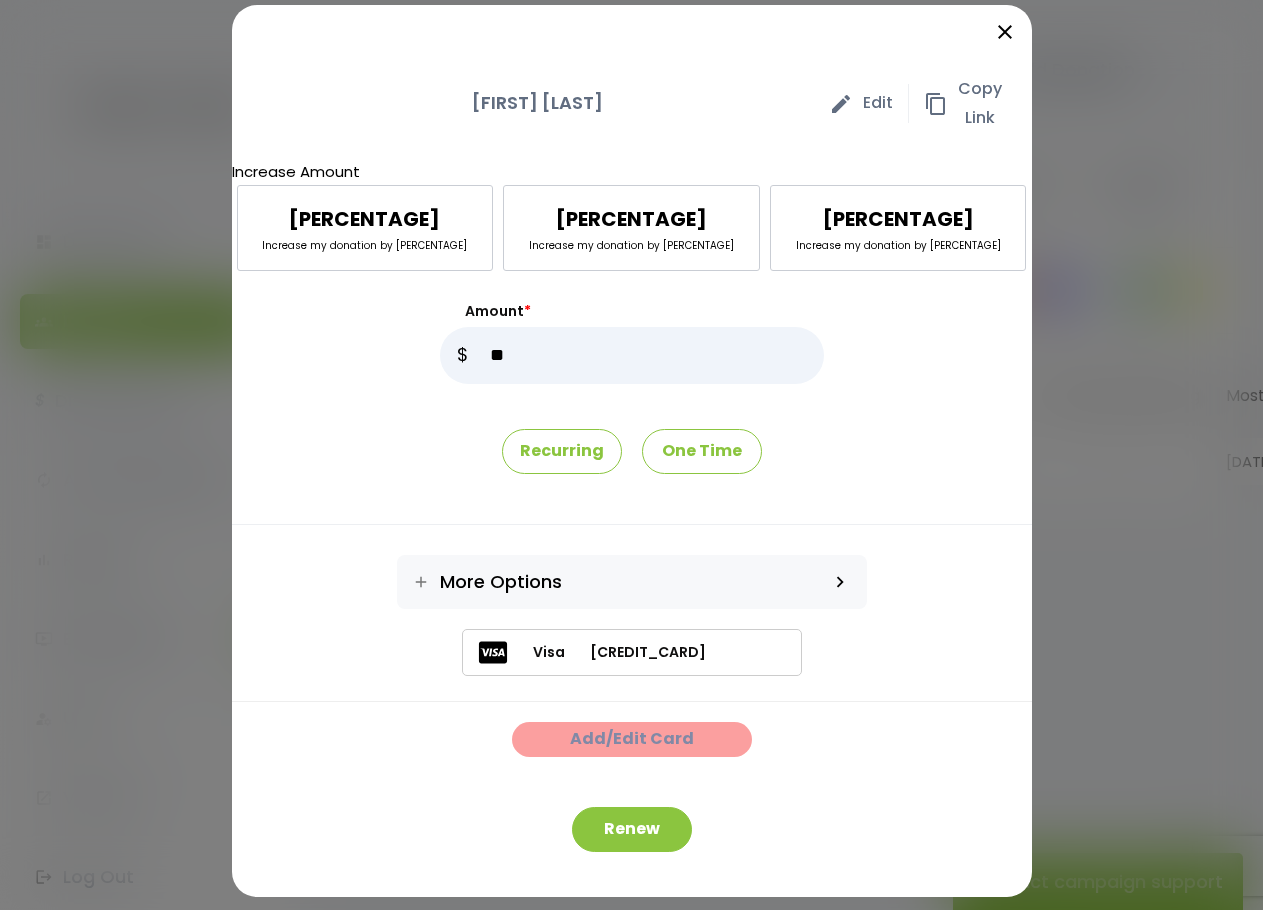 click on "Add/Edit Card" at bounding box center [632, 739] 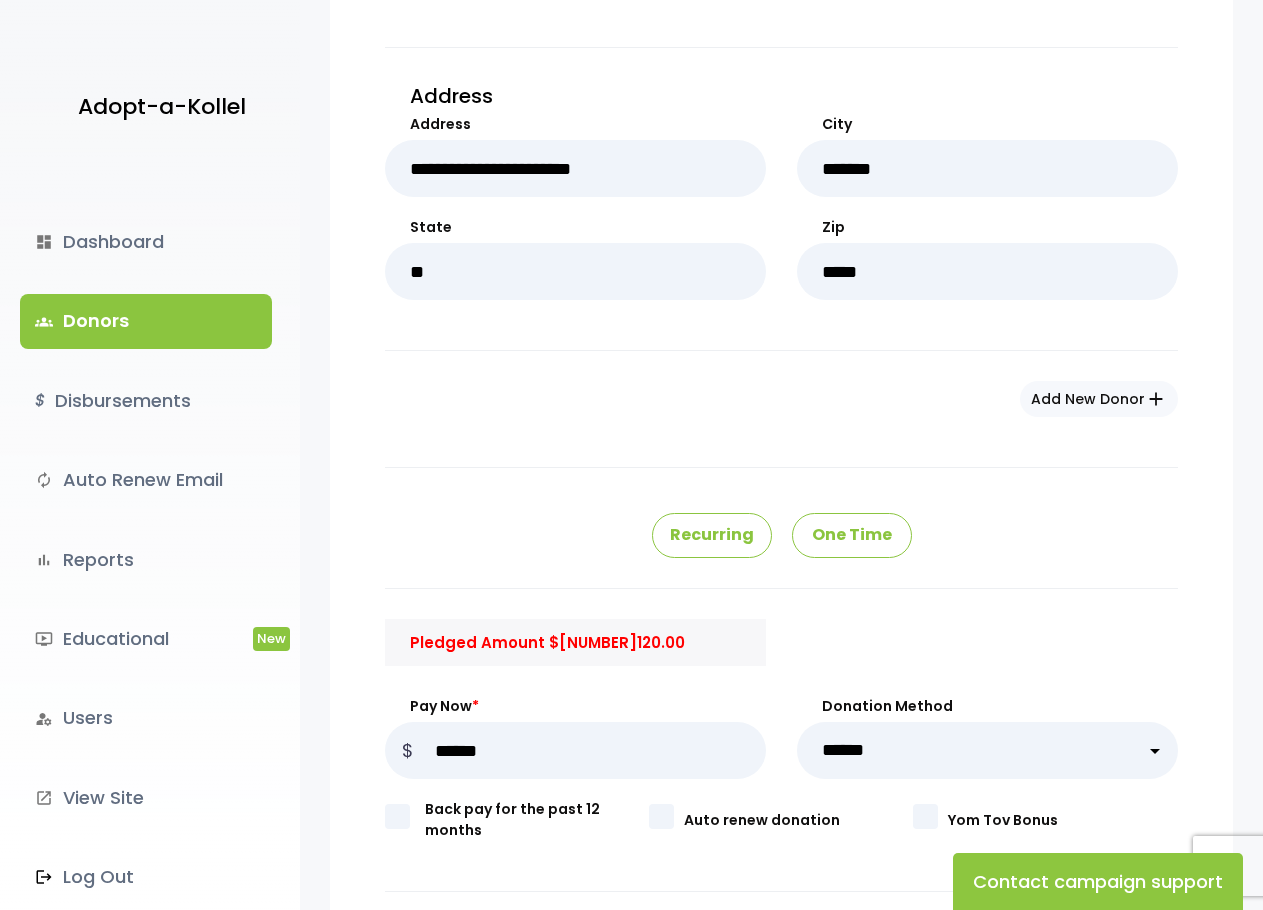 scroll, scrollTop: 1300, scrollLeft: 0, axis: vertical 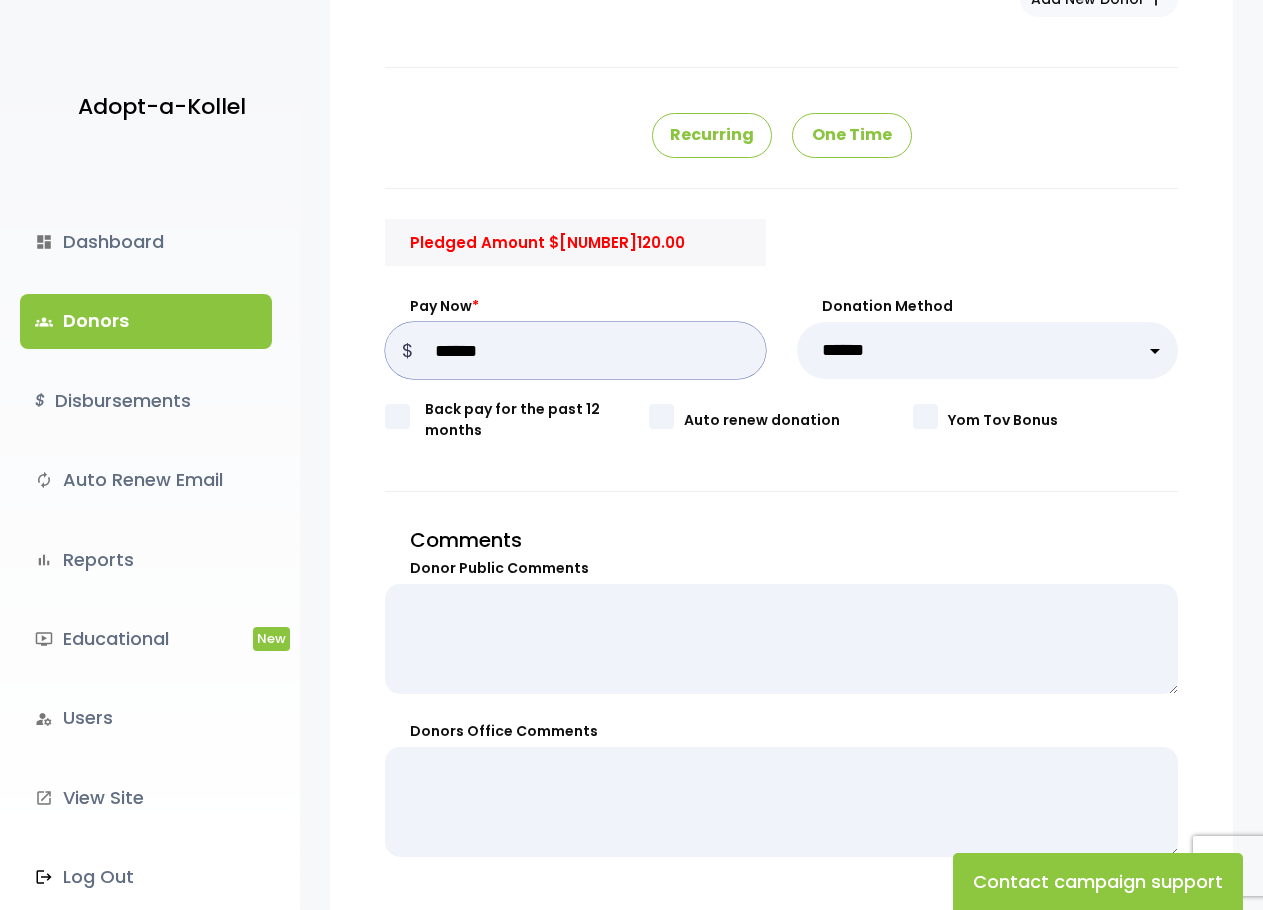 drag, startPoint x: 410, startPoint y: 361, endPoint x: 396, endPoint y: 361, distance: 14 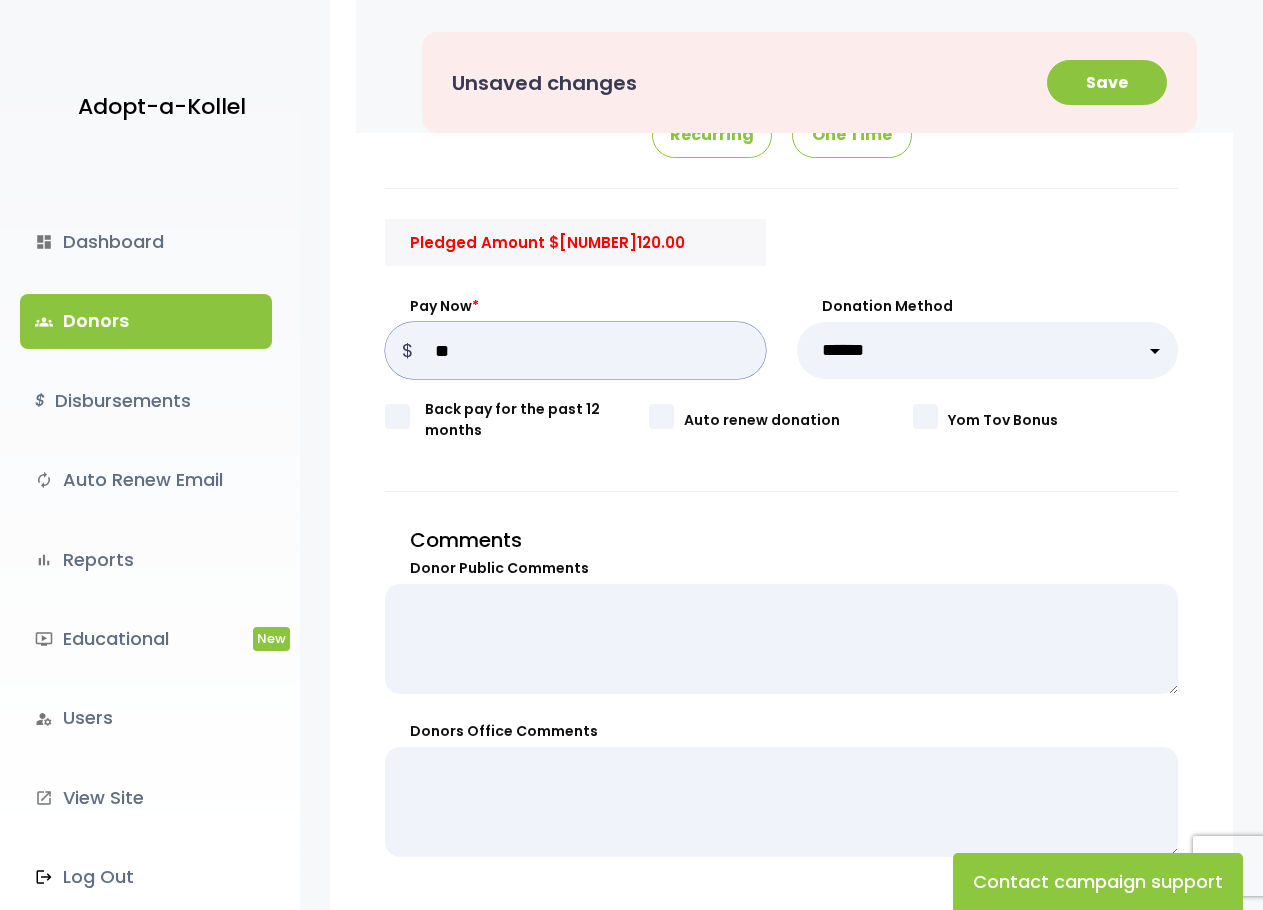 type on "**" 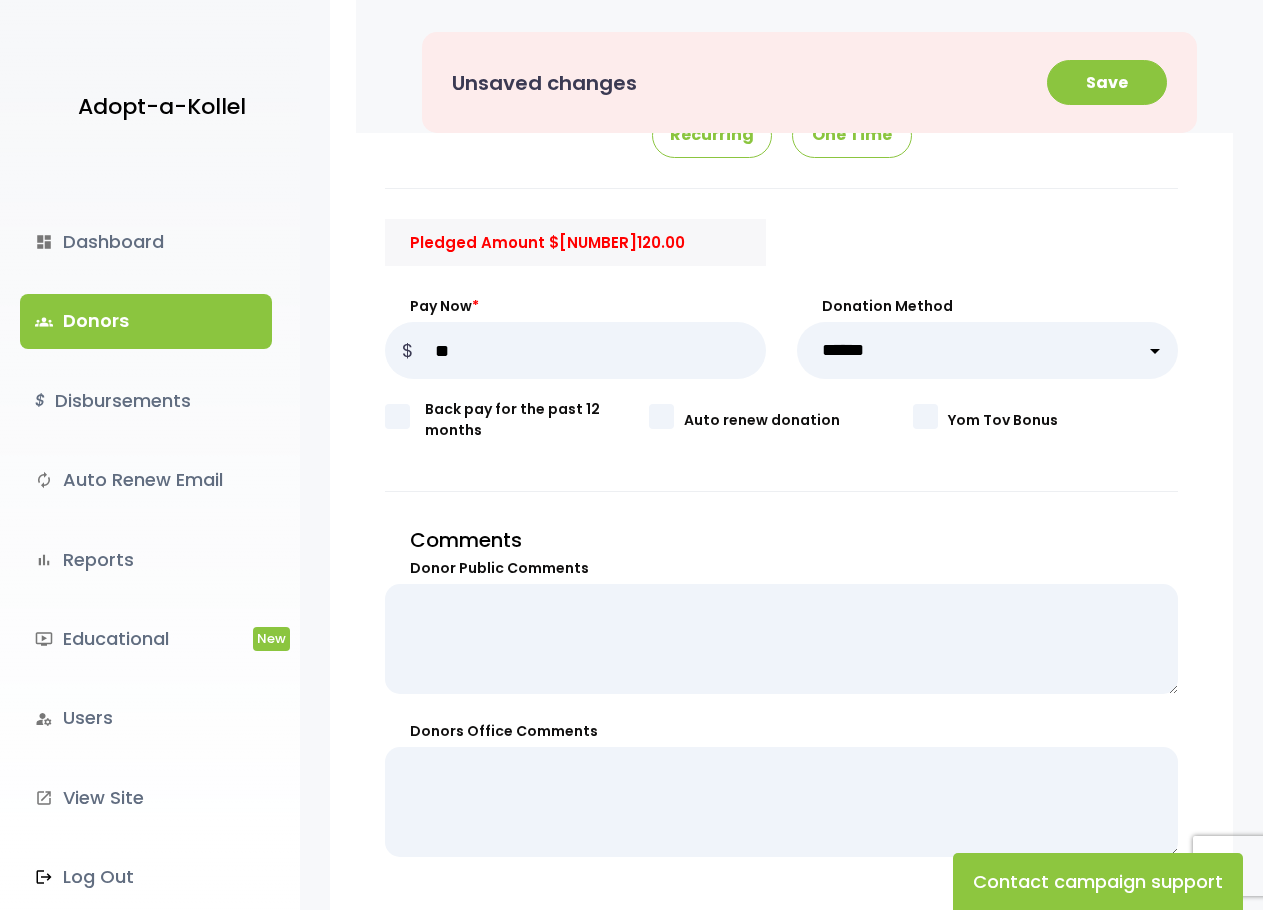 click on "**********" at bounding box center (781, -70) 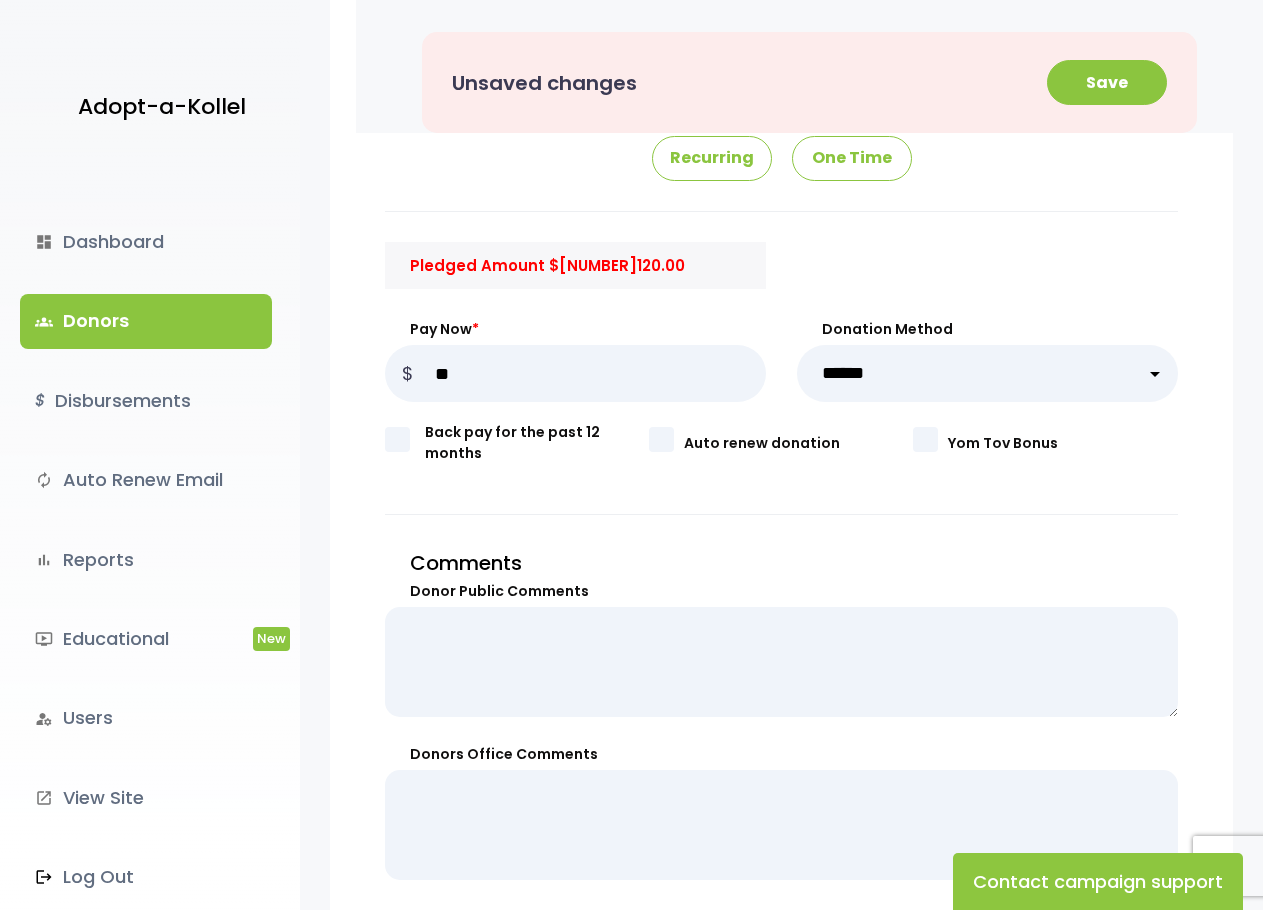 scroll, scrollTop: 1251, scrollLeft: 0, axis: vertical 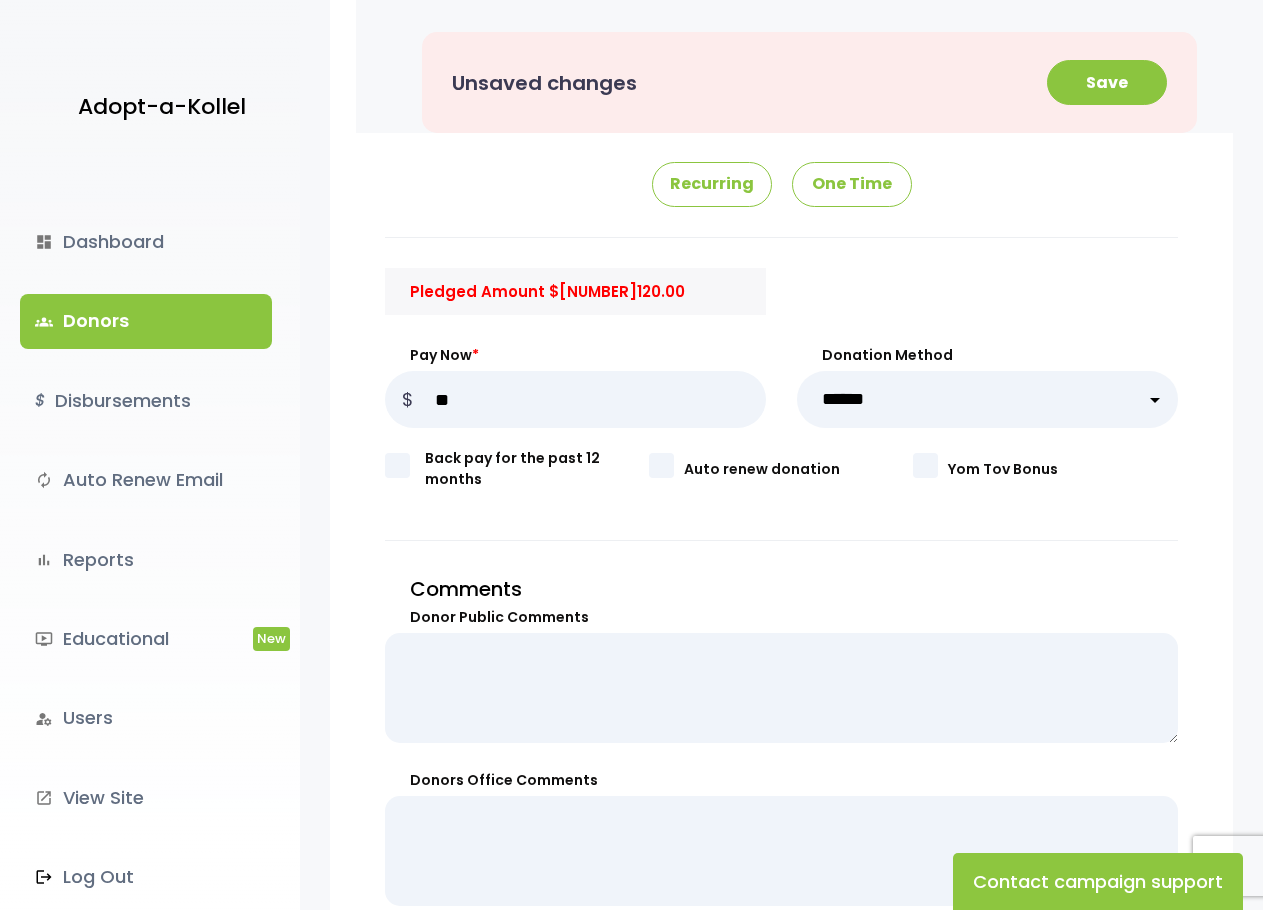 click on "**********" at bounding box center (987, 399) 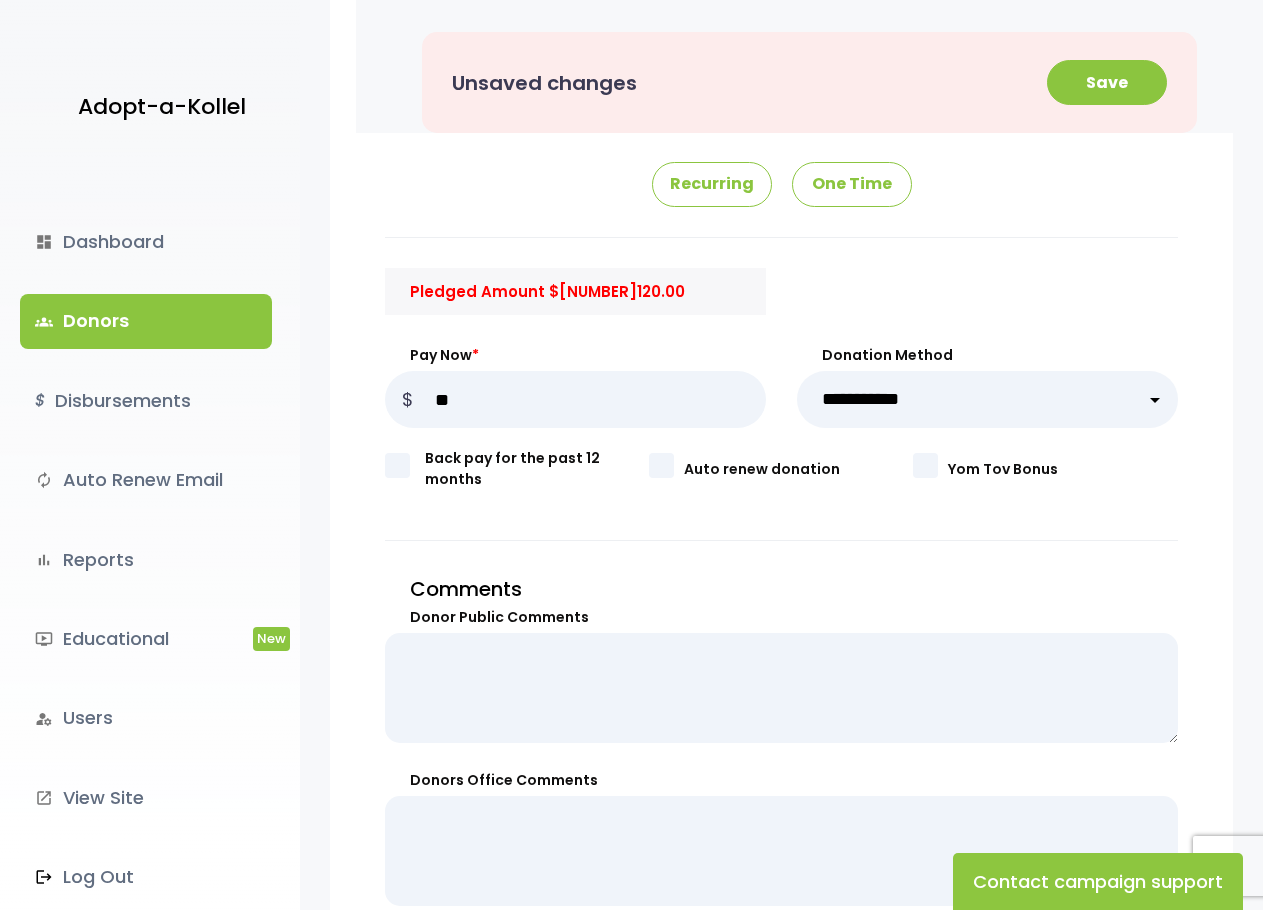 click on "**********" at bounding box center (987, 399) 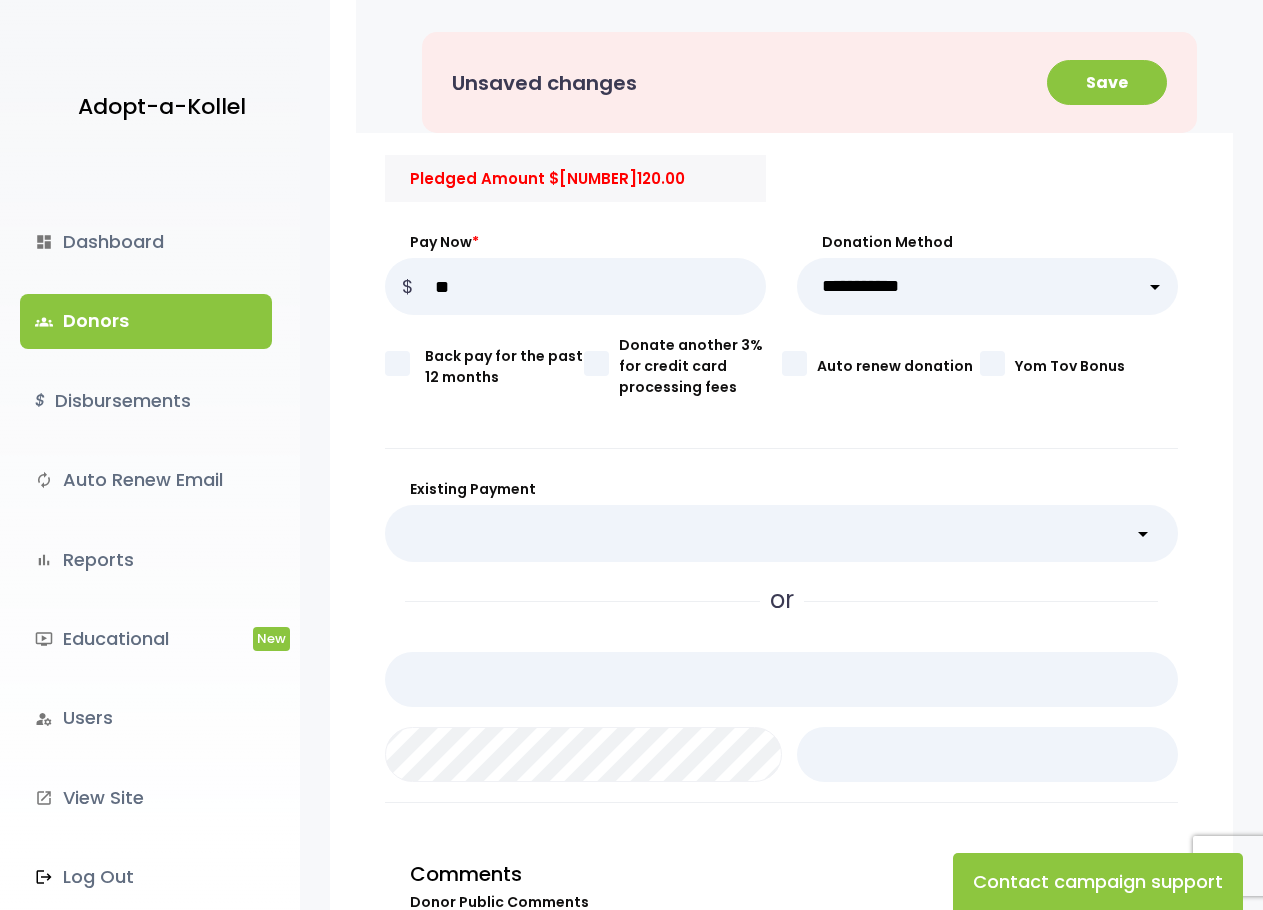 scroll, scrollTop: 1551, scrollLeft: 0, axis: vertical 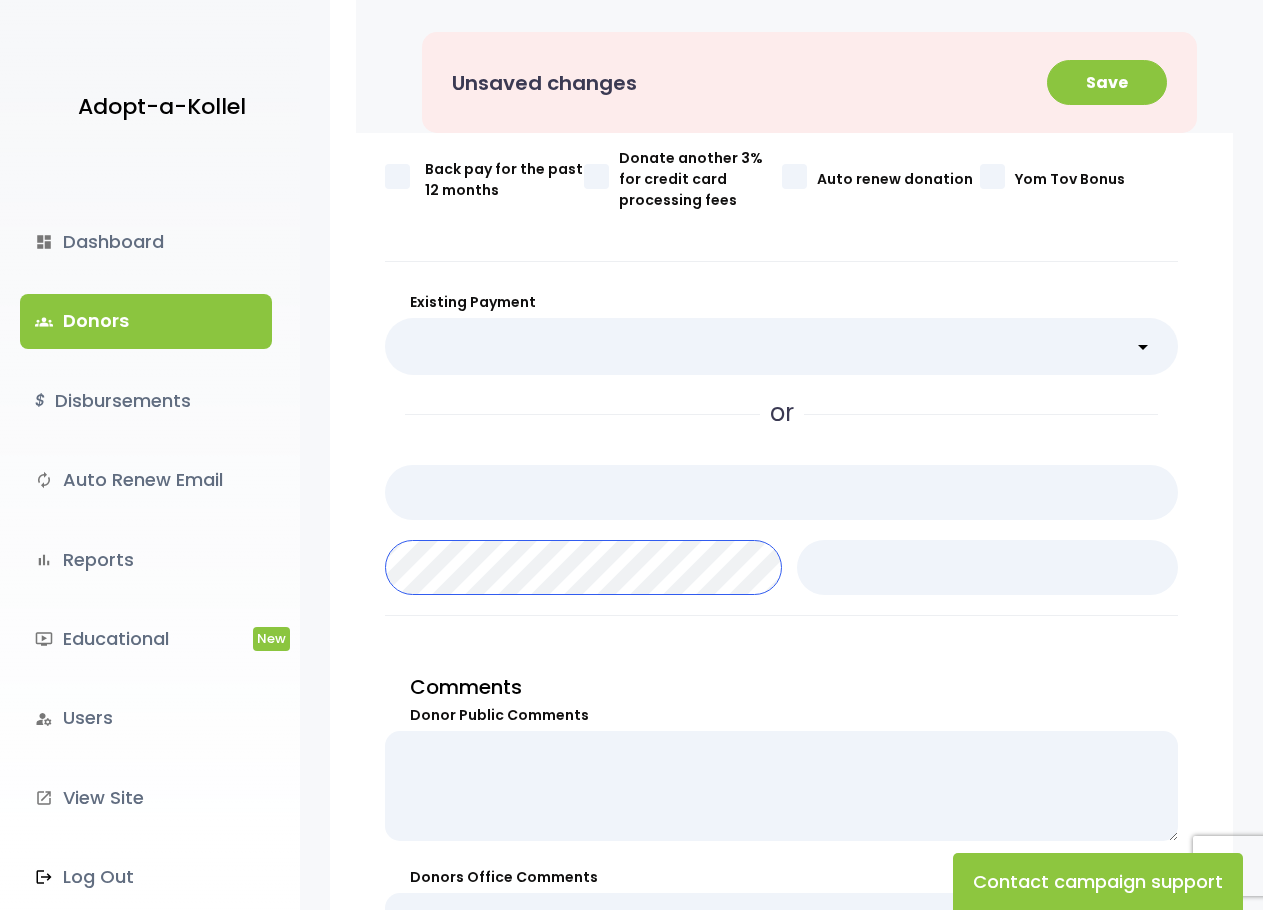 select 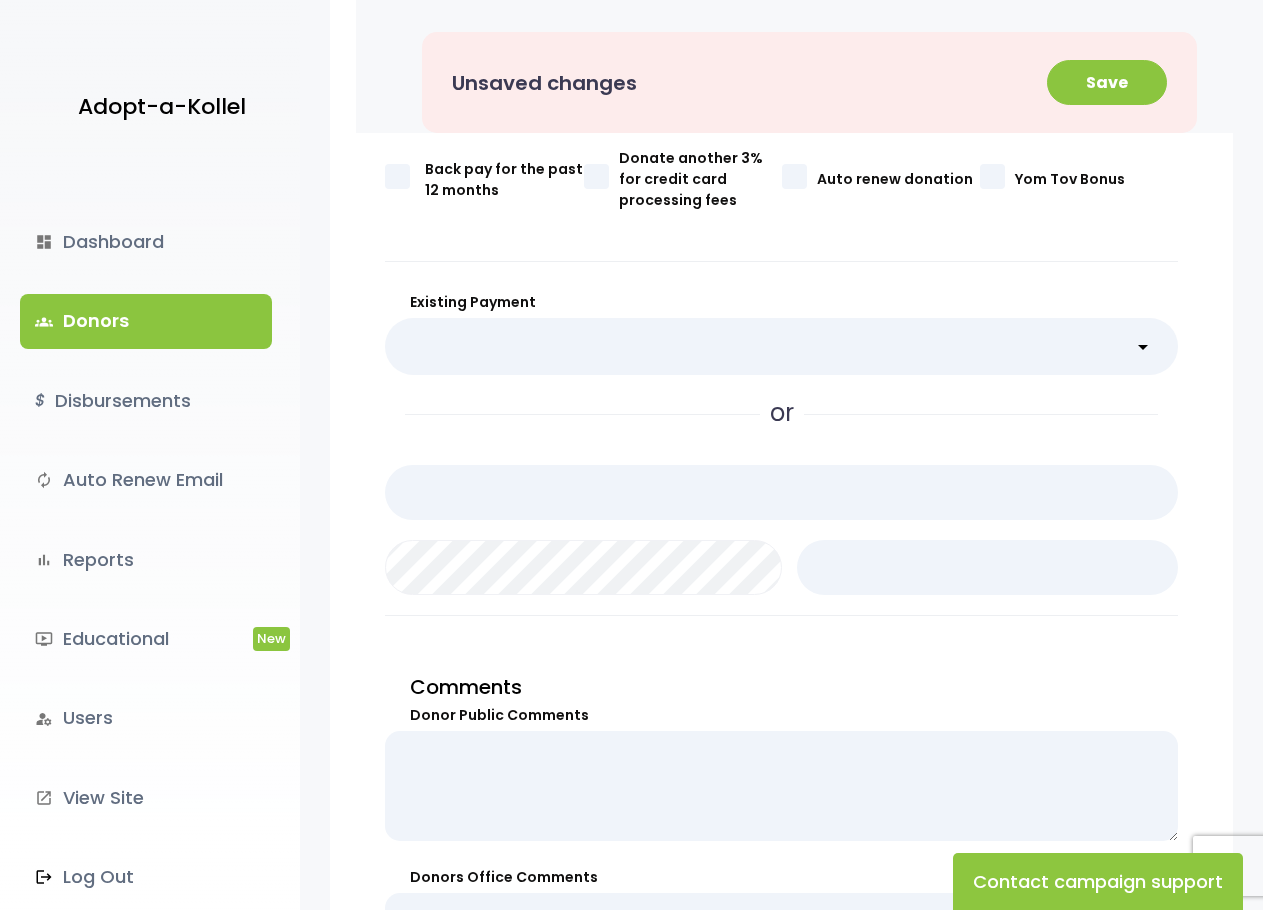 click at bounding box center [781, 567] 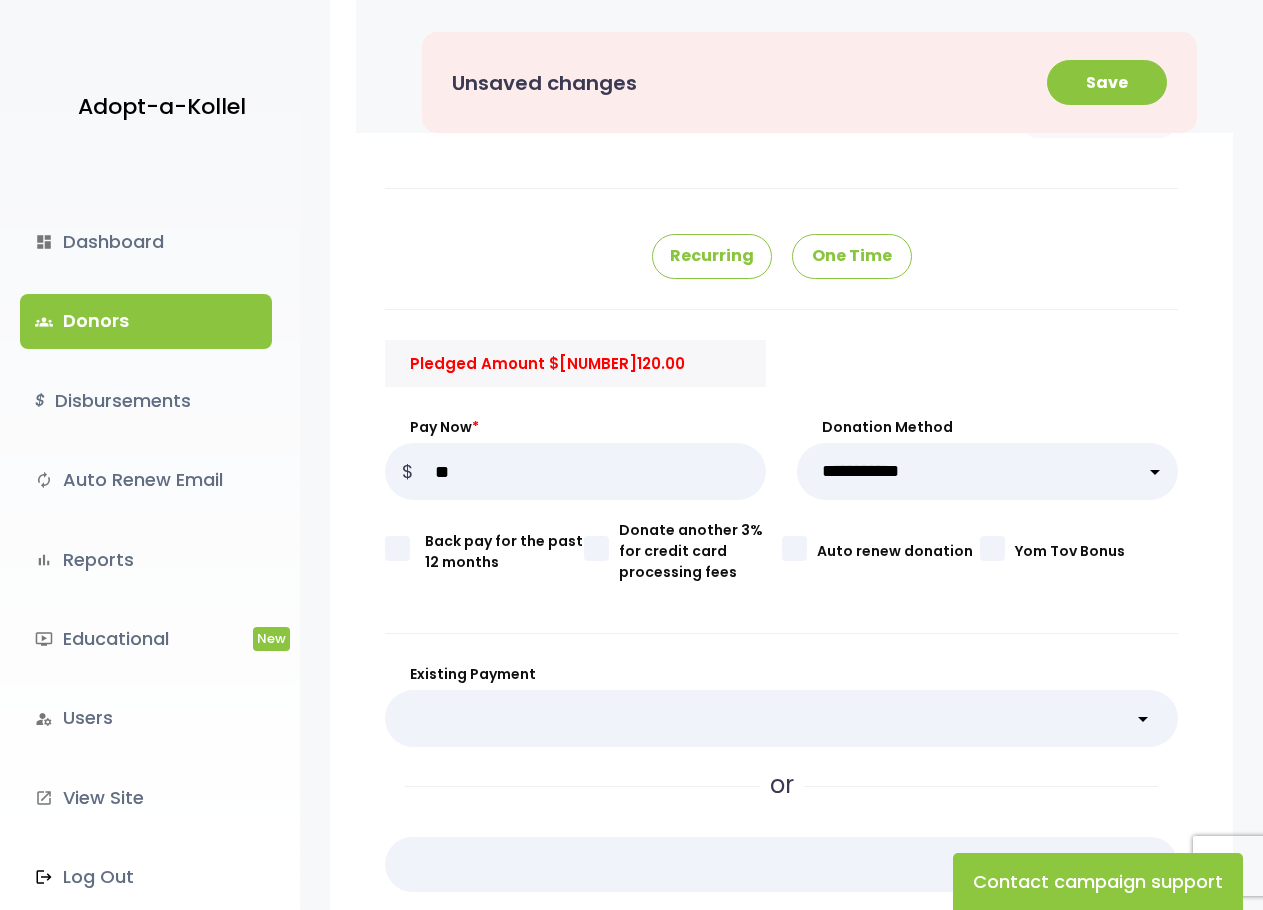 scroll, scrollTop: 1051, scrollLeft: 0, axis: vertical 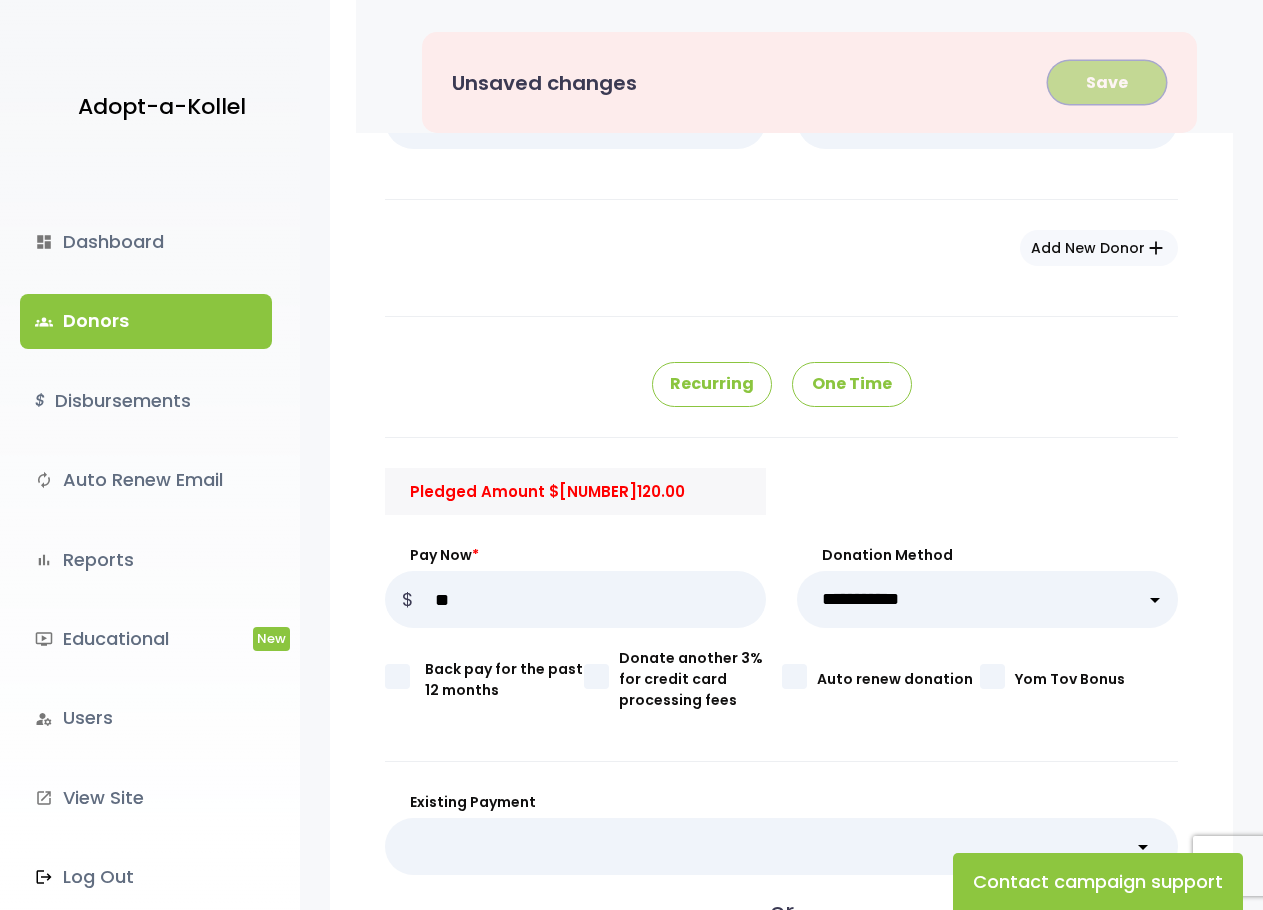 click on "Save" at bounding box center (1107, 82) 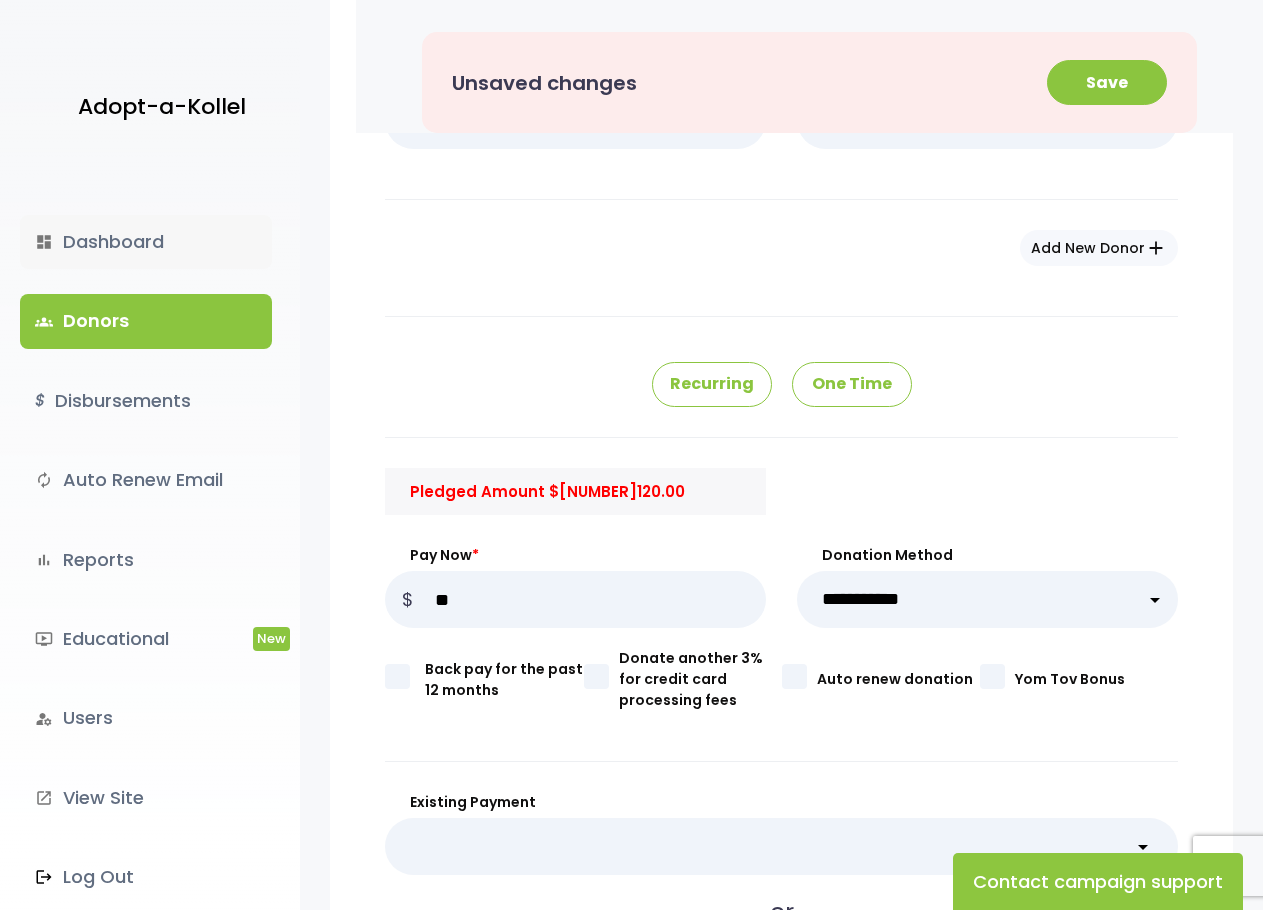 click on "dashboard Dashboard" at bounding box center [146, 242] 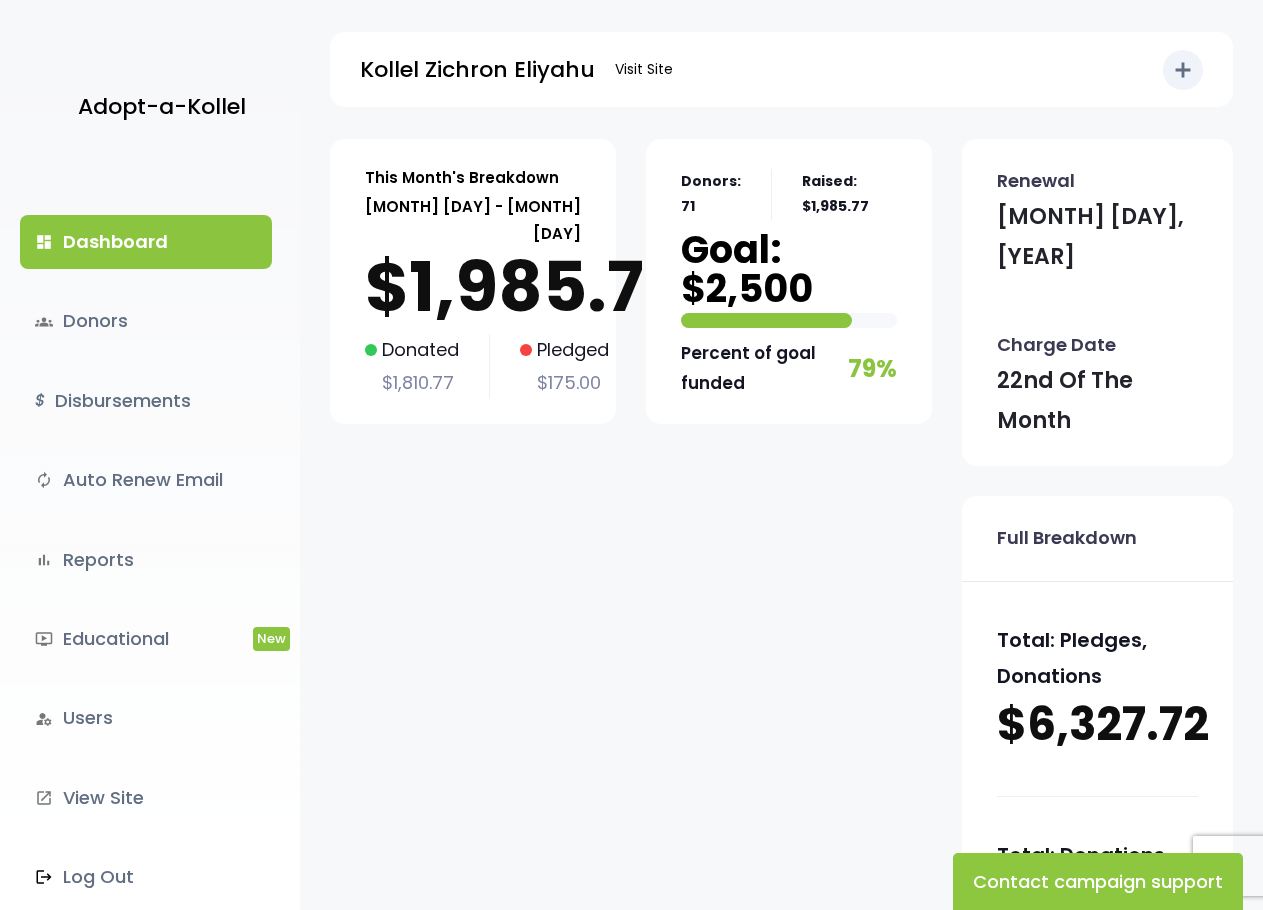 scroll, scrollTop: 0, scrollLeft: 0, axis: both 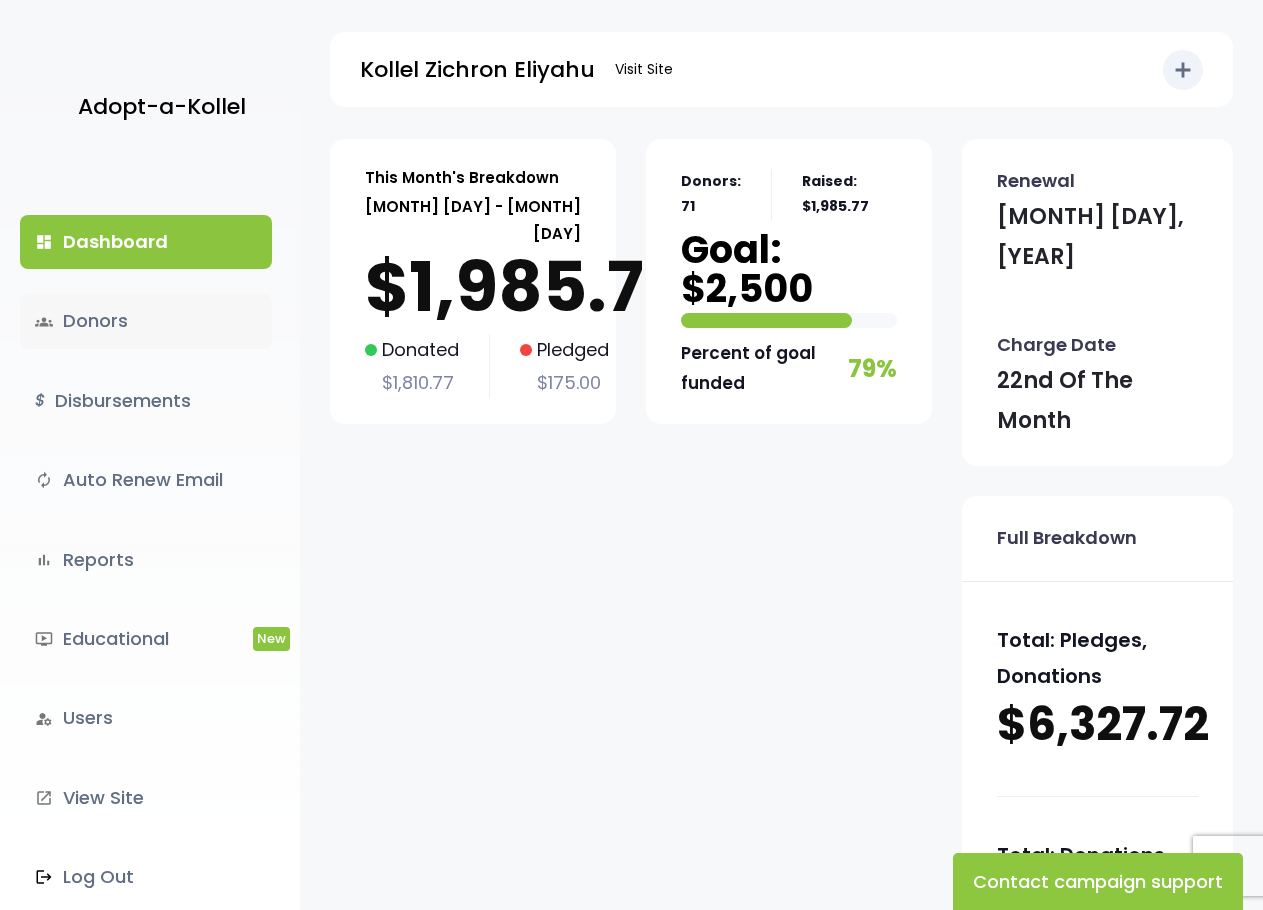 click on "groups Donors" at bounding box center [146, 321] 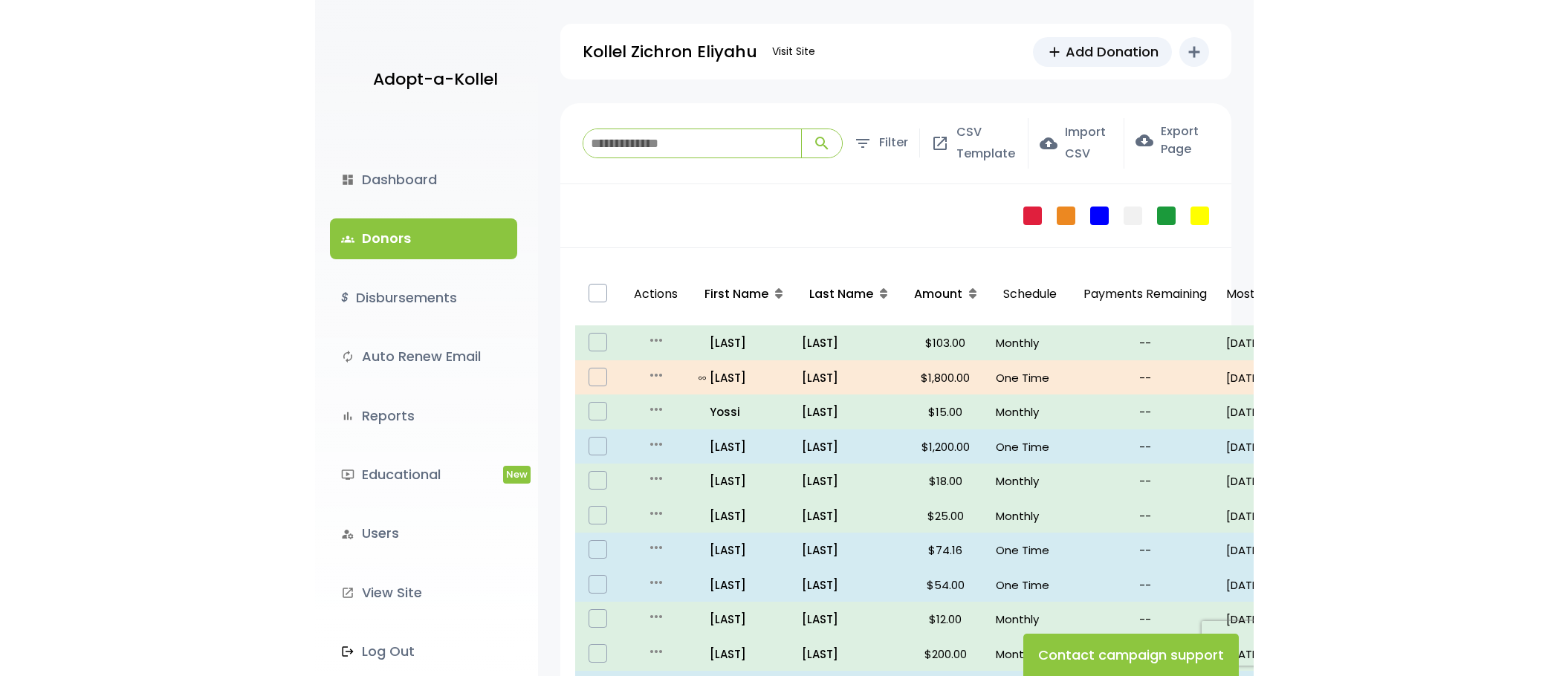 scroll, scrollTop: 0, scrollLeft: 0, axis: both 